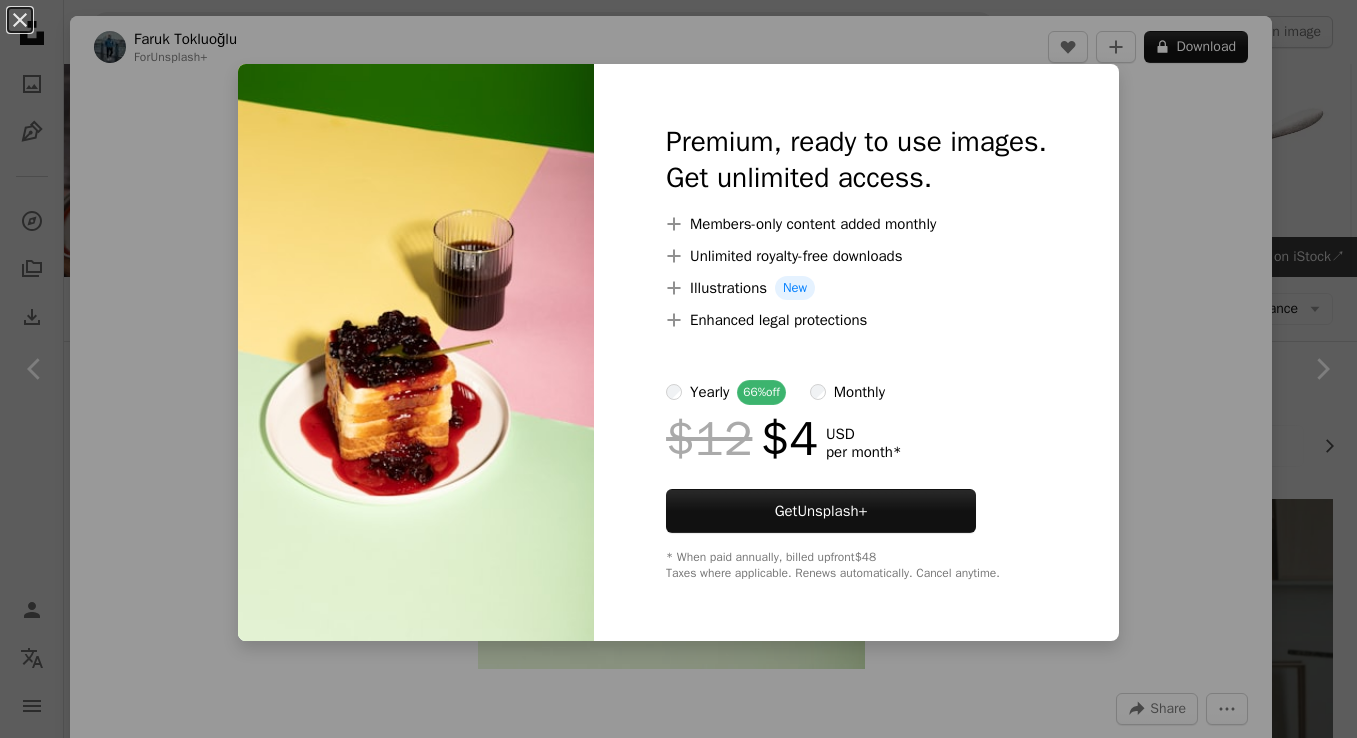 scroll, scrollTop: 9860, scrollLeft: 0, axis: vertical 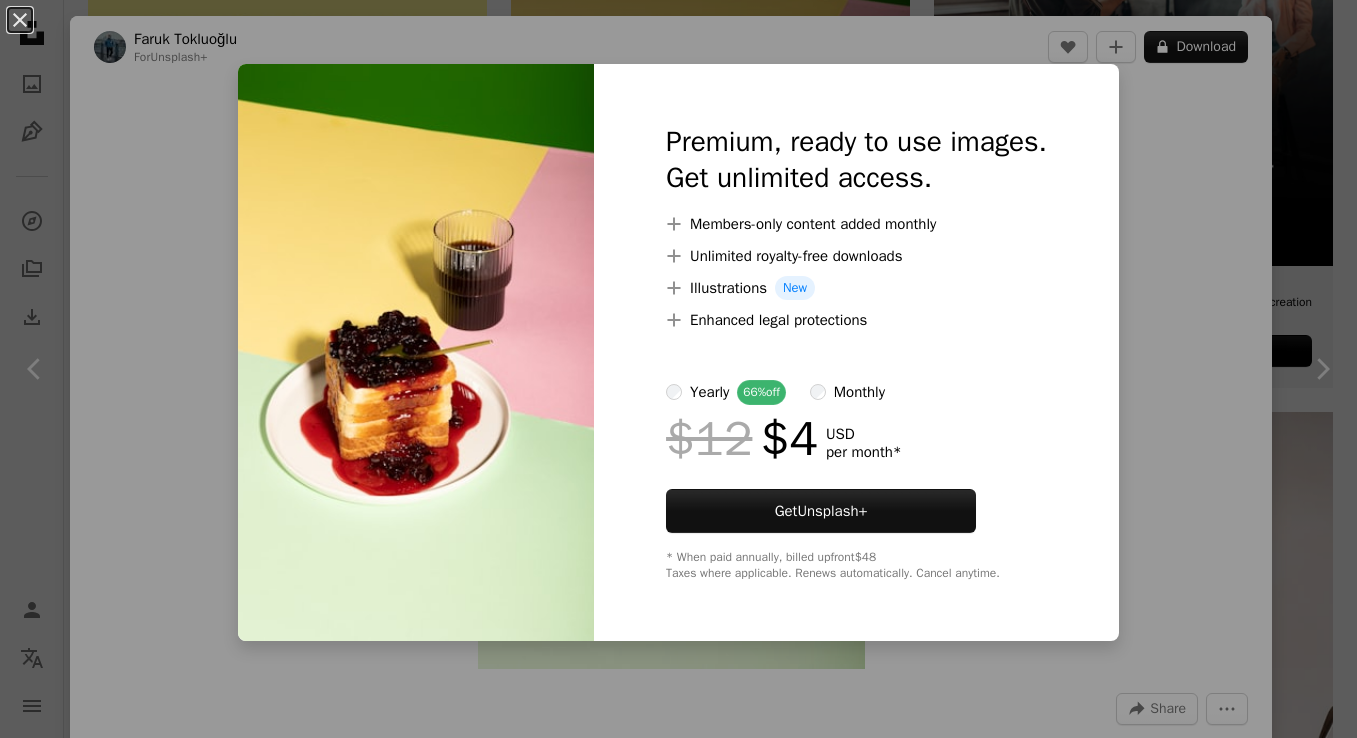 click on "An X shape Premium, ready to use images. Get unlimited access. A plus sign Members-only content added monthly A plus sign Unlimited royalty-free downloads A plus sign Illustrations  New A plus sign Enhanced legal protections yearly 66%  off monthly $12   $4 USD per month * Get  Unsplash+ * When paid annually, billed upfront  $48 Taxes where applicable. Renews automatically. Cancel anytime." at bounding box center [678, 369] 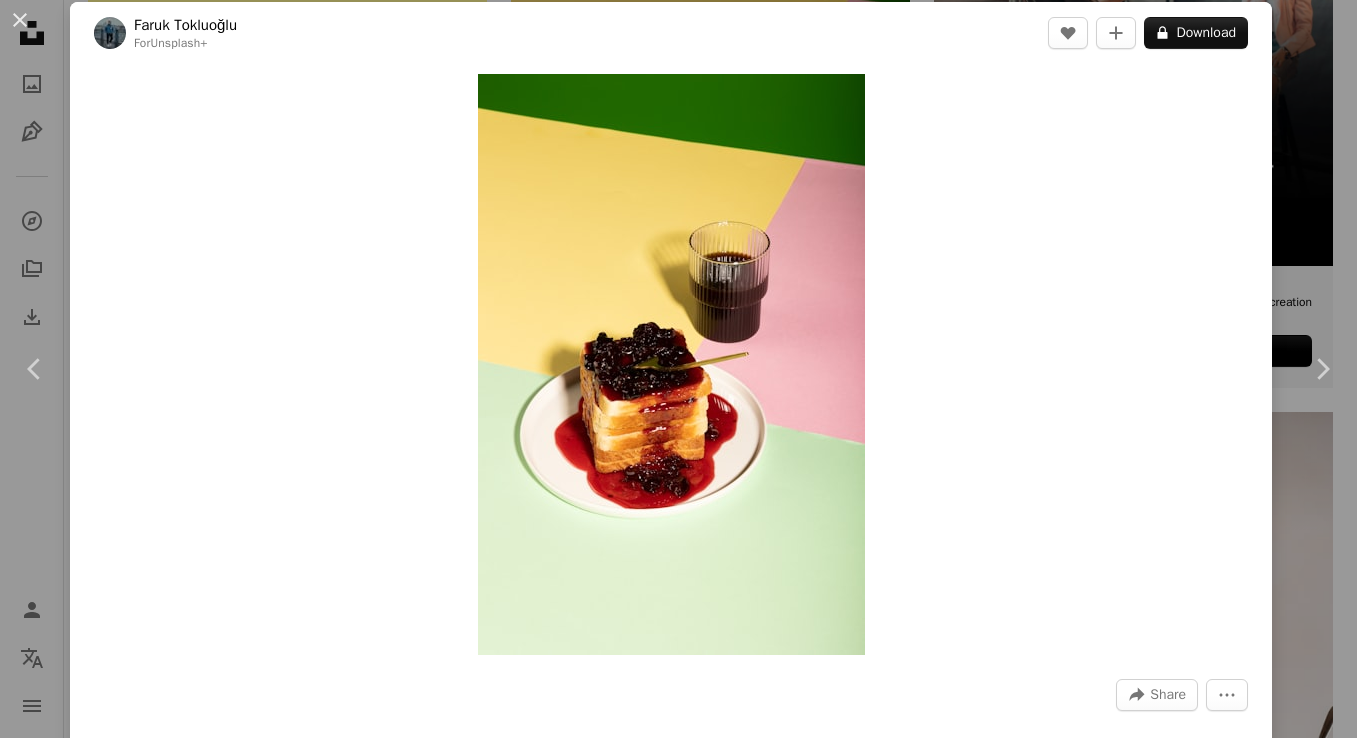 scroll, scrollTop: 0, scrollLeft: 0, axis: both 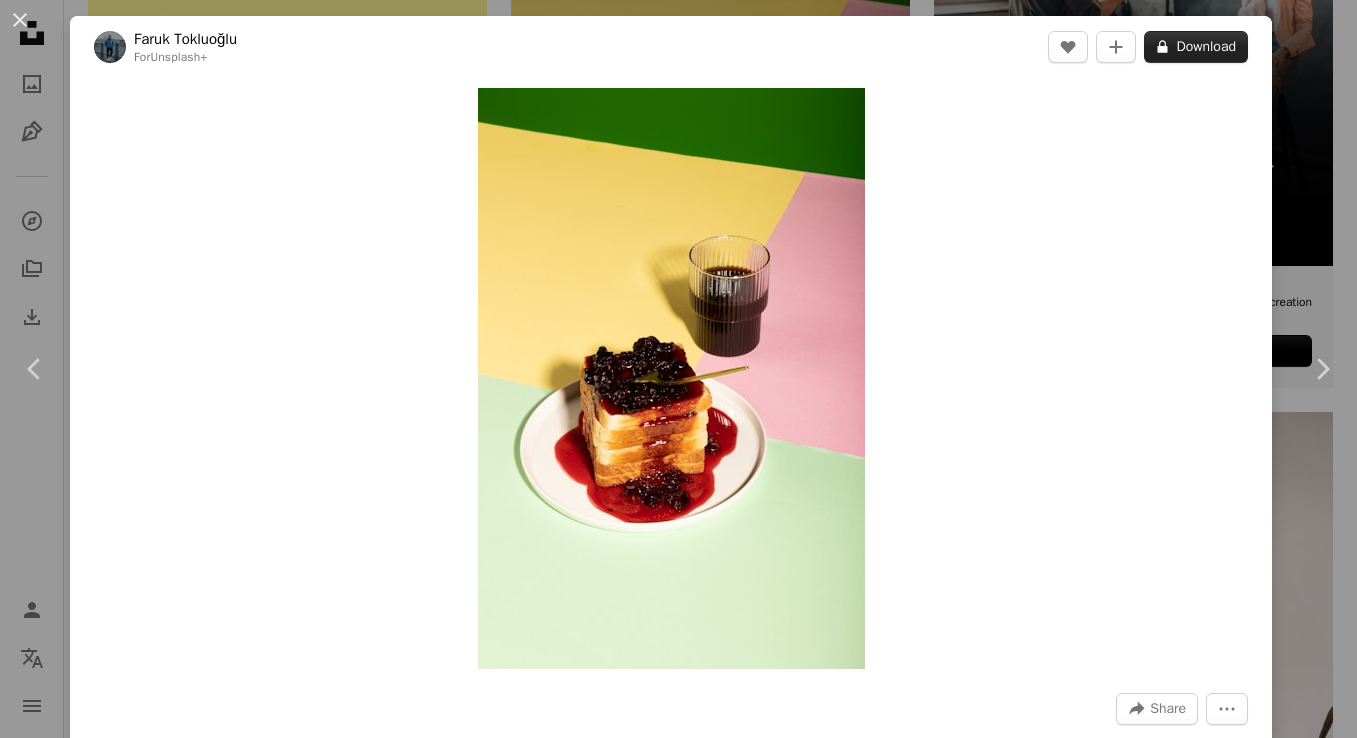 click on "A lock Download" at bounding box center (1196, 47) 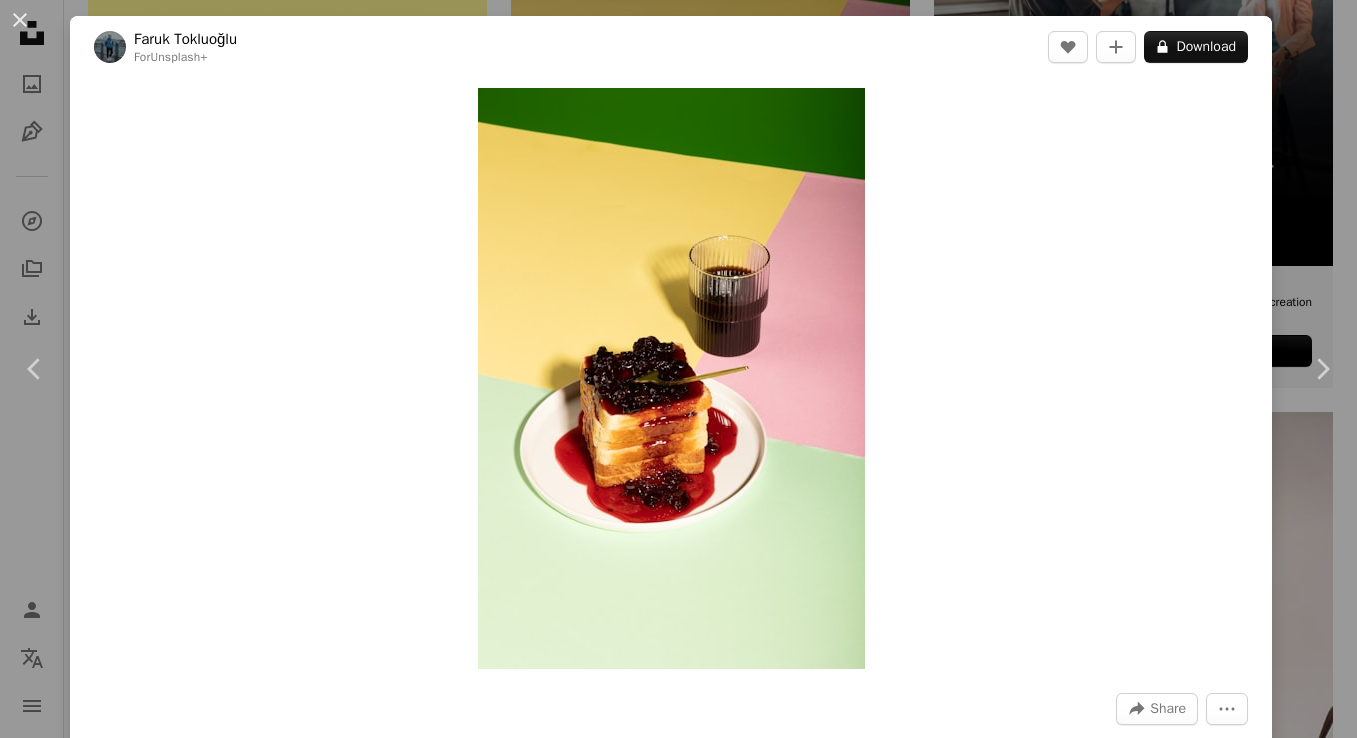 click on "An X shape Premium, ready to use images. Get unlimited access. A plus sign Members-only content added monthly A plus sign Unlimited royalty-free downloads A plus sign Illustrations  New A plus sign Enhanced legal protections yearly 66%  off monthly $12   $4 USD per month * Get  Unsplash+ * When paid annually, billed upfront  $48 Taxes where applicable. Renews automatically. Cancel anytime." at bounding box center (678, 4767) 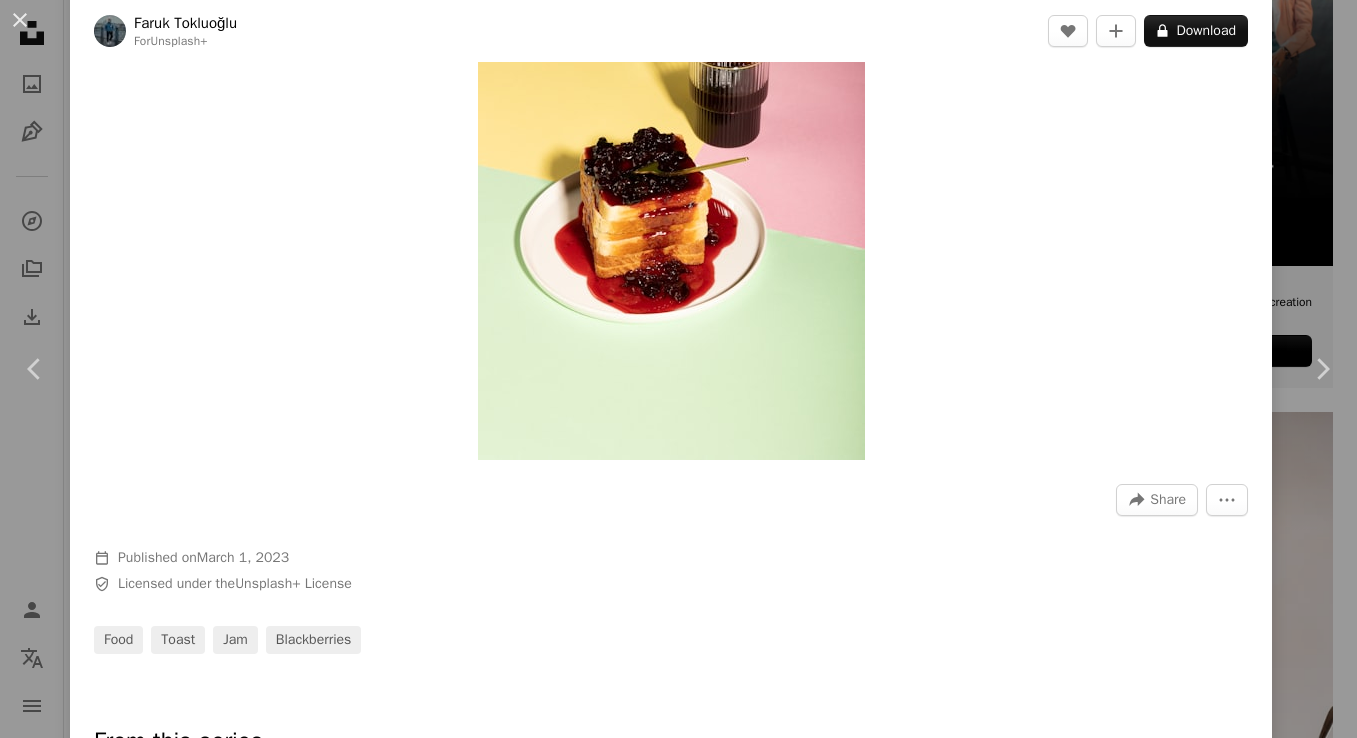 scroll, scrollTop: 407, scrollLeft: 0, axis: vertical 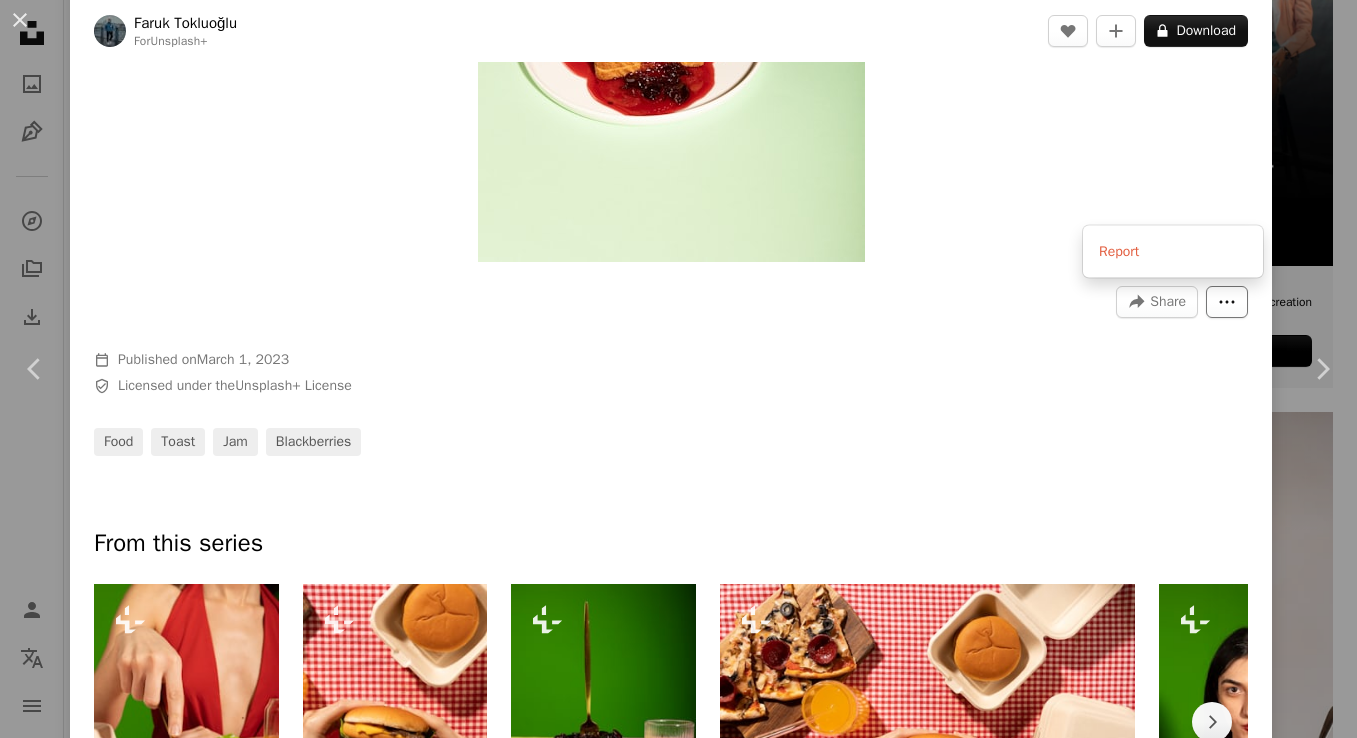 click on "More Actions" 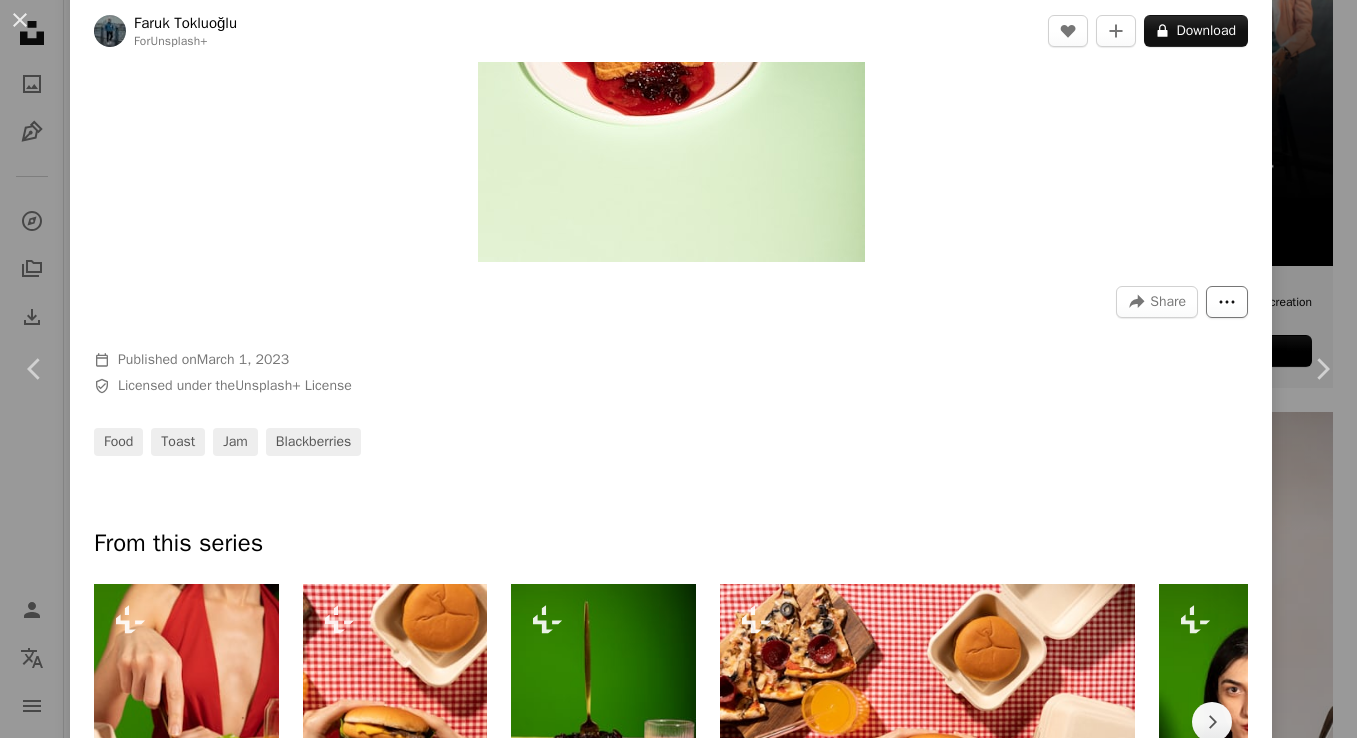 click on "More Actions" 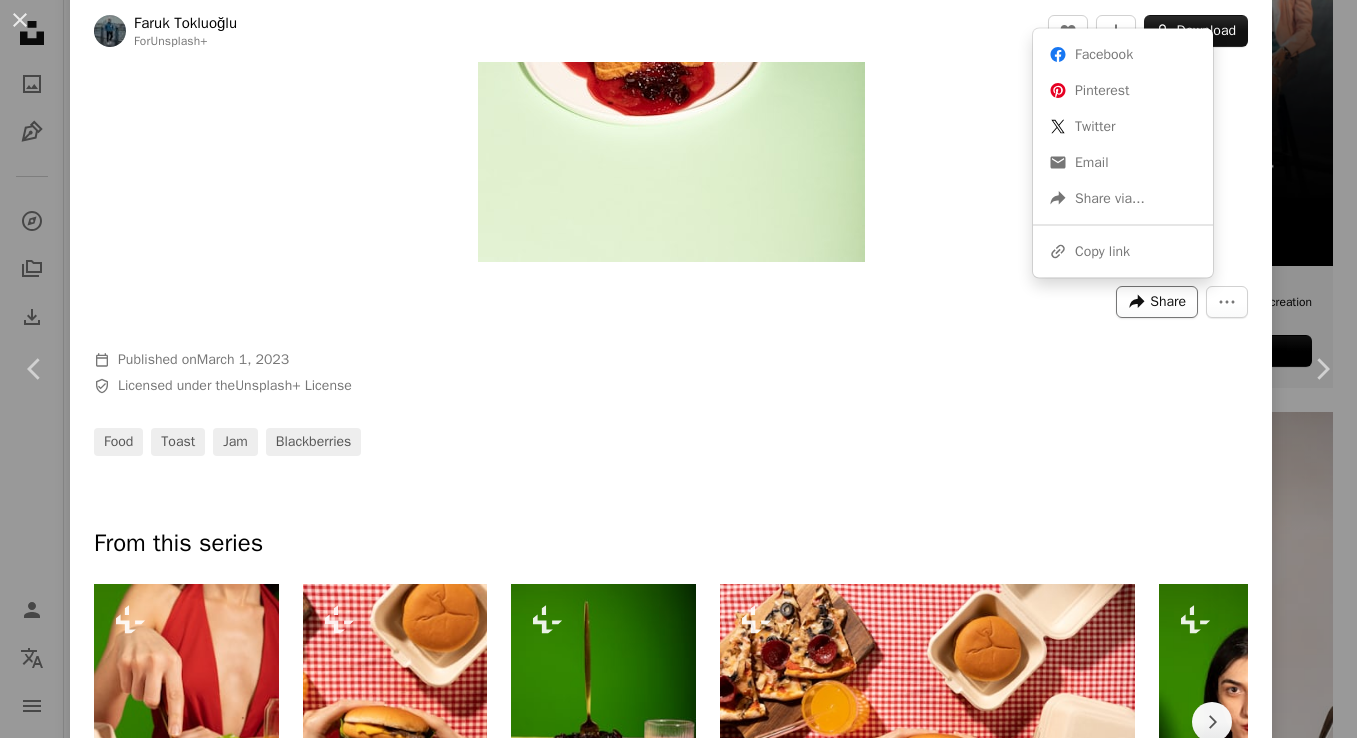 click on "Share" at bounding box center [1168, 302] 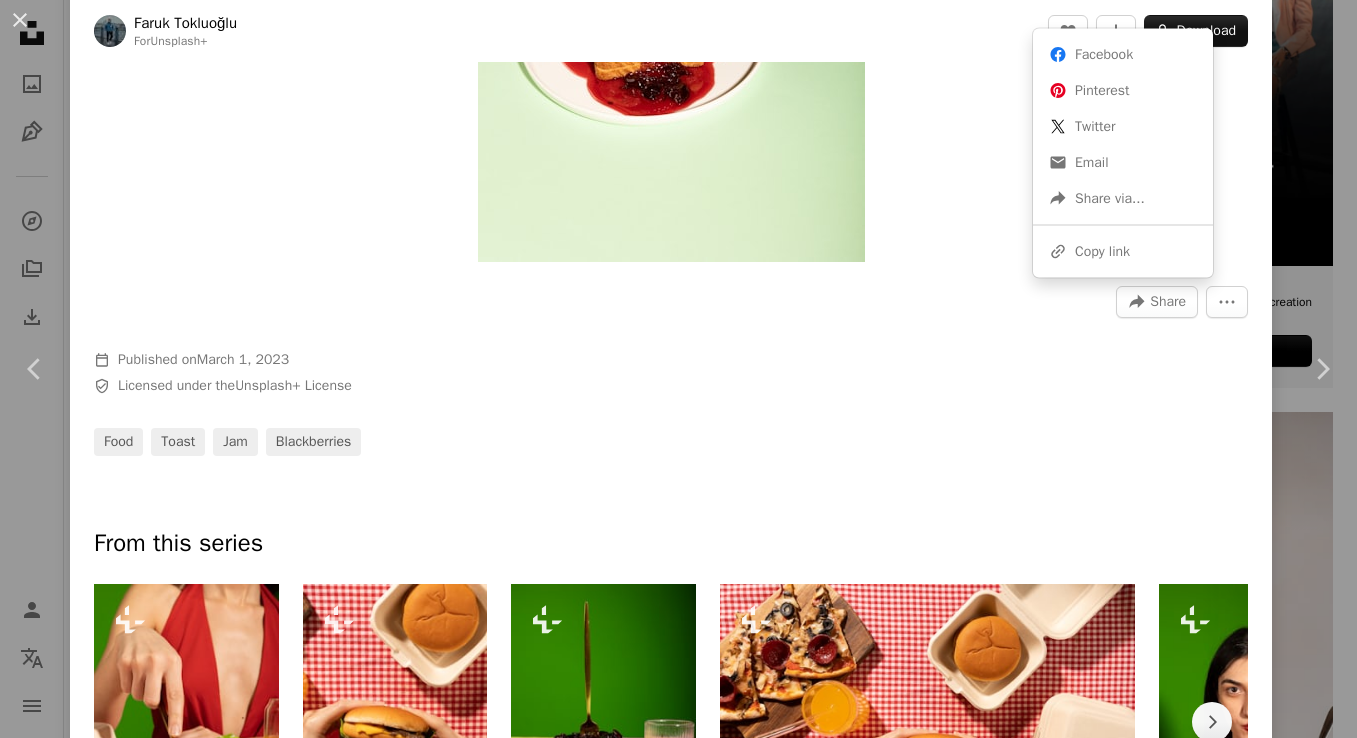 click on "[FIRST] [LAST]" at bounding box center [678, 369] 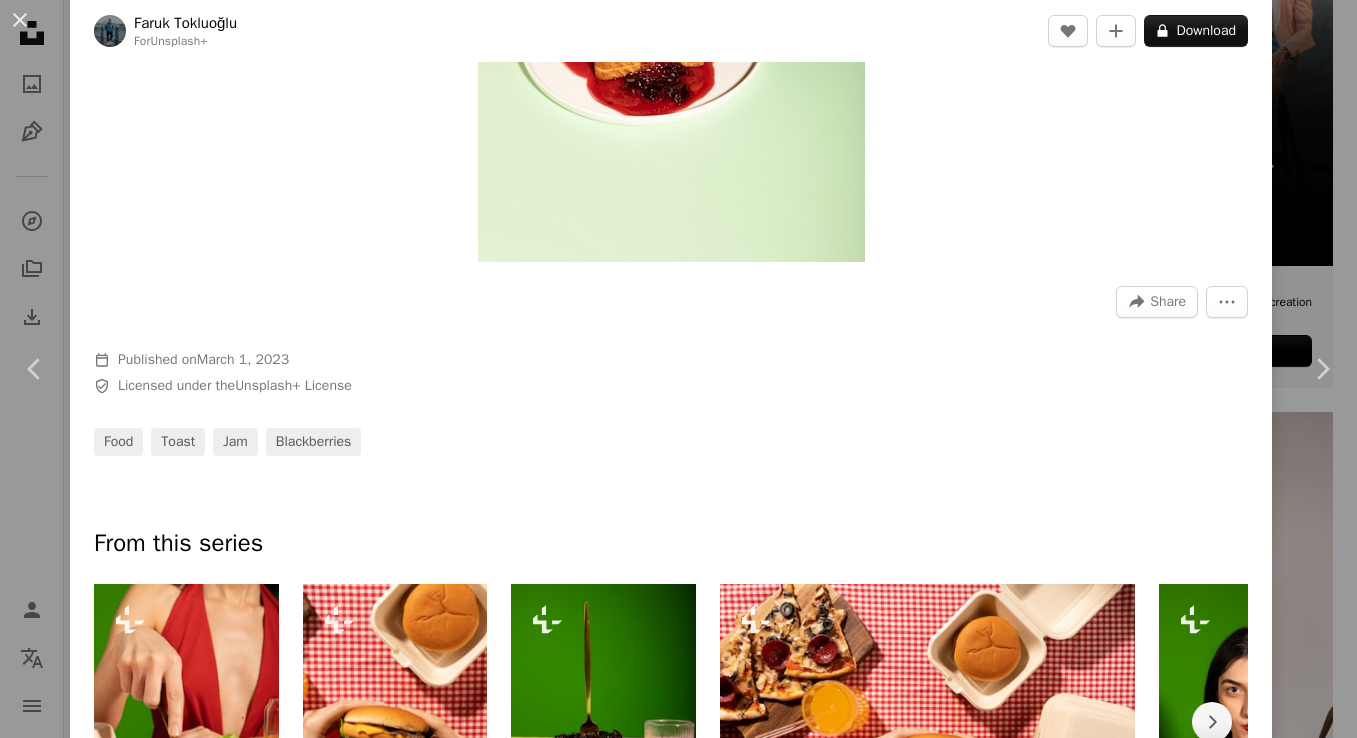 scroll, scrollTop: 876, scrollLeft: 0, axis: vertical 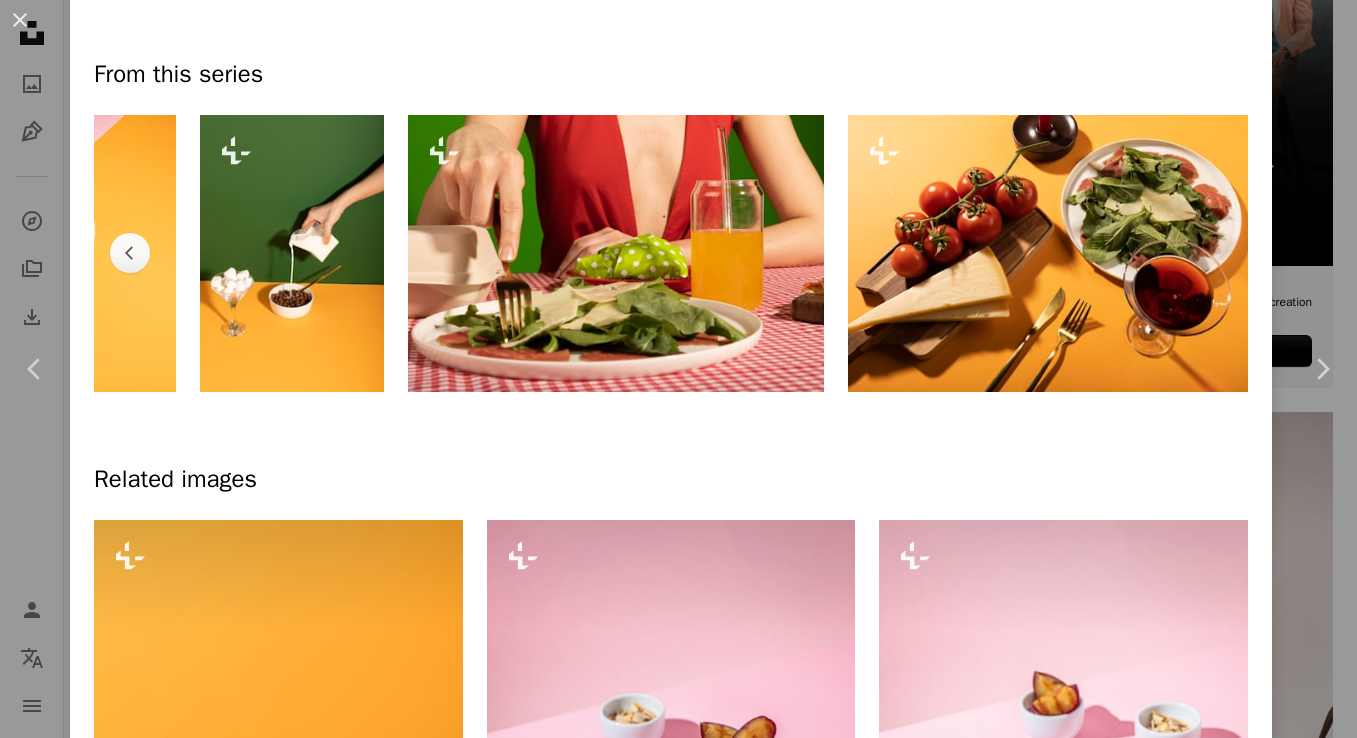 click on "An X shape Premium, ready to use images. Get unlimited access. A plus sign Members-only content added monthly A plus sign Unlimited royalty-free downloads A plus sign Illustrations  New A plus sign Enhanced legal protections yearly 66%  off monthly $12   $4 USD per month * Get  Unsplash+ * When paid annually, billed upfront  $48 Taxes where applicable. Renews automatically. Cancel anytime." at bounding box center (678, 4767) 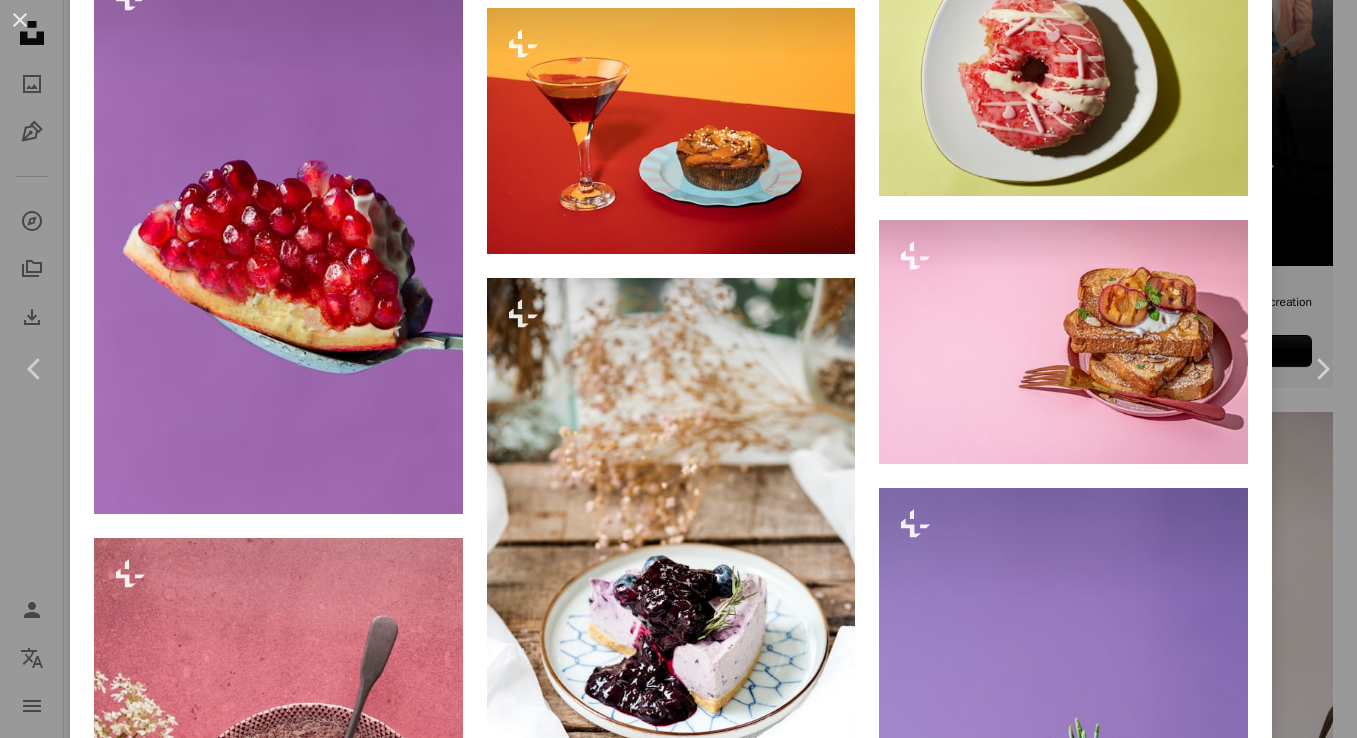 scroll, scrollTop: 3159, scrollLeft: 0, axis: vertical 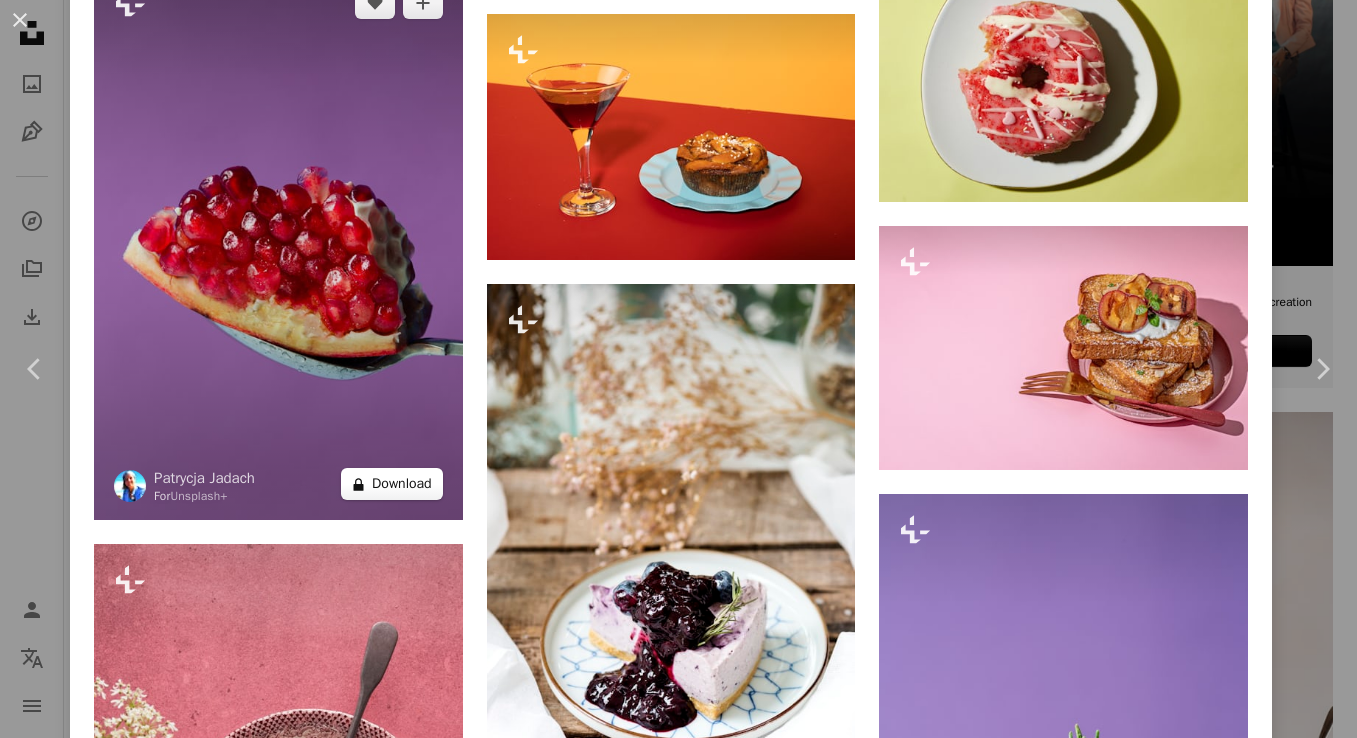 click on "A lock Download" at bounding box center (392, 484) 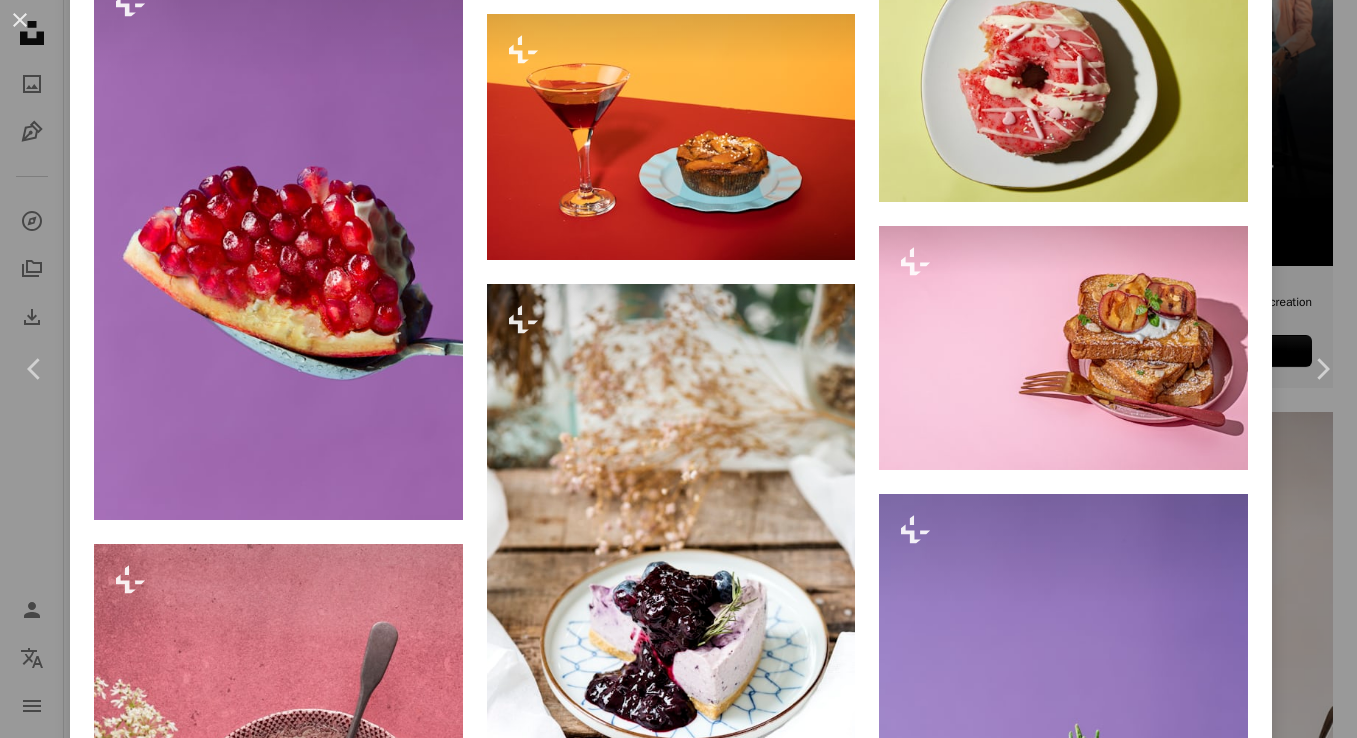 click on "An X shape Premium, ready to use images. Get unlimited access. A plus sign Members-only content added monthly A plus sign Unlimited royalty-free downloads A plus sign Illustrations  New A plus sign Enhanced legal protections yearly 66%  off monthly $12   $4 USD per month * Get  Unsplash+ * When paid annually, billed upfront  $48 Taxes where applicable. Renews automatically. Cancel anytime." at bounding box center [678, 4767] 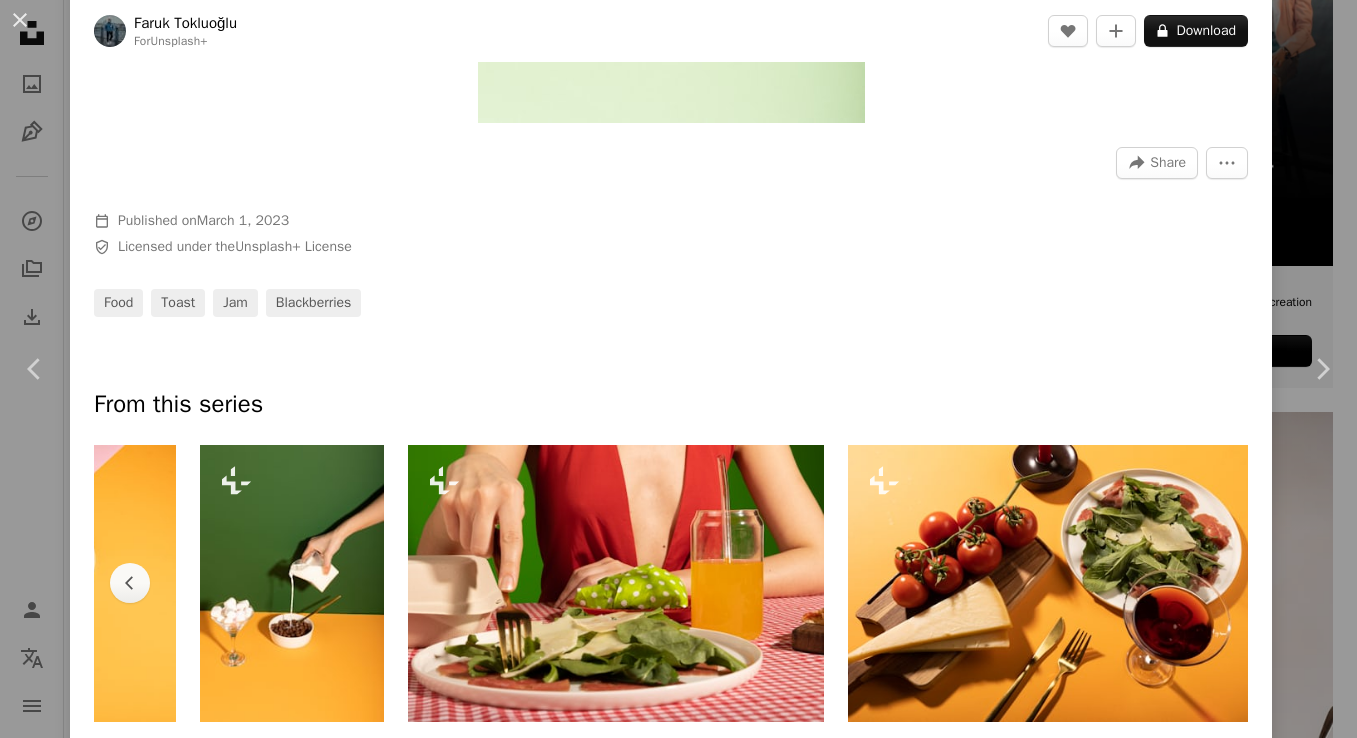 scroll, scrollTop: 0, scrollLeft: 0, axis: both 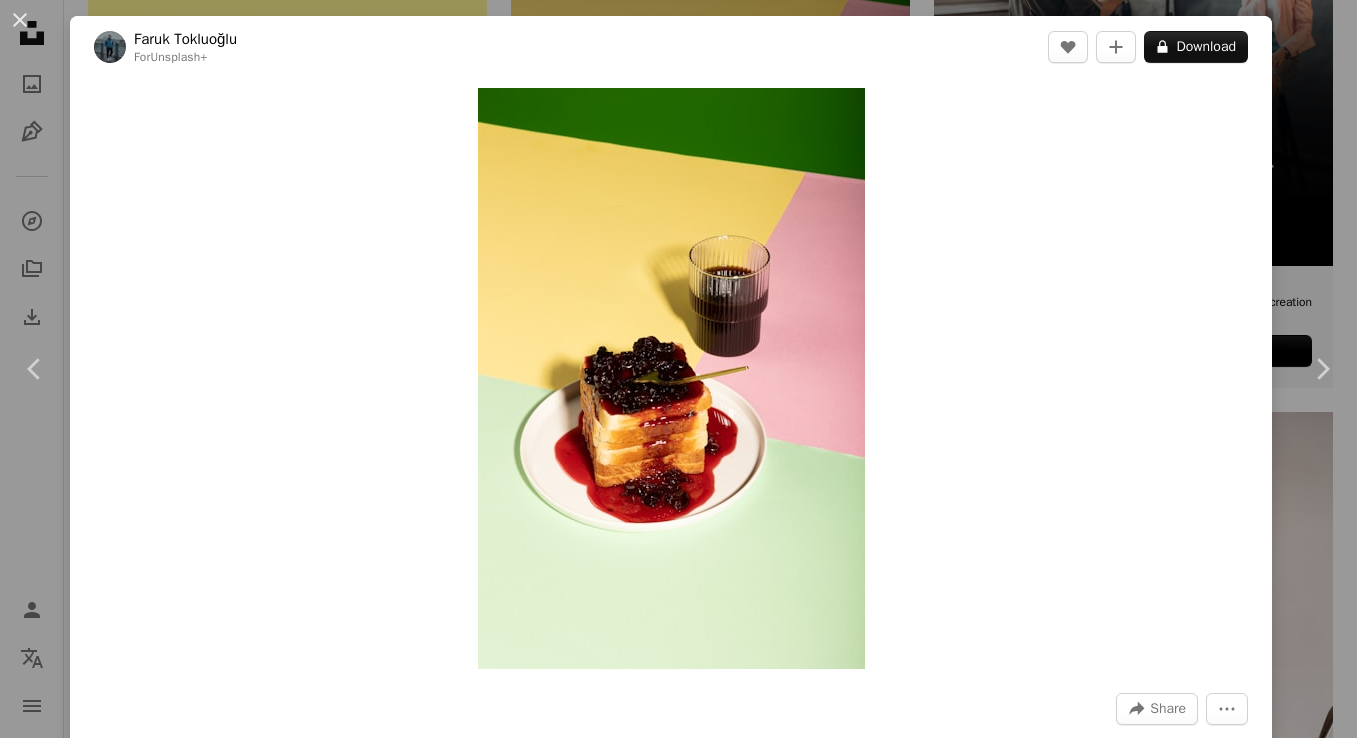 click on "[FIRST] [LAST]" at bounding box center (678, 369) 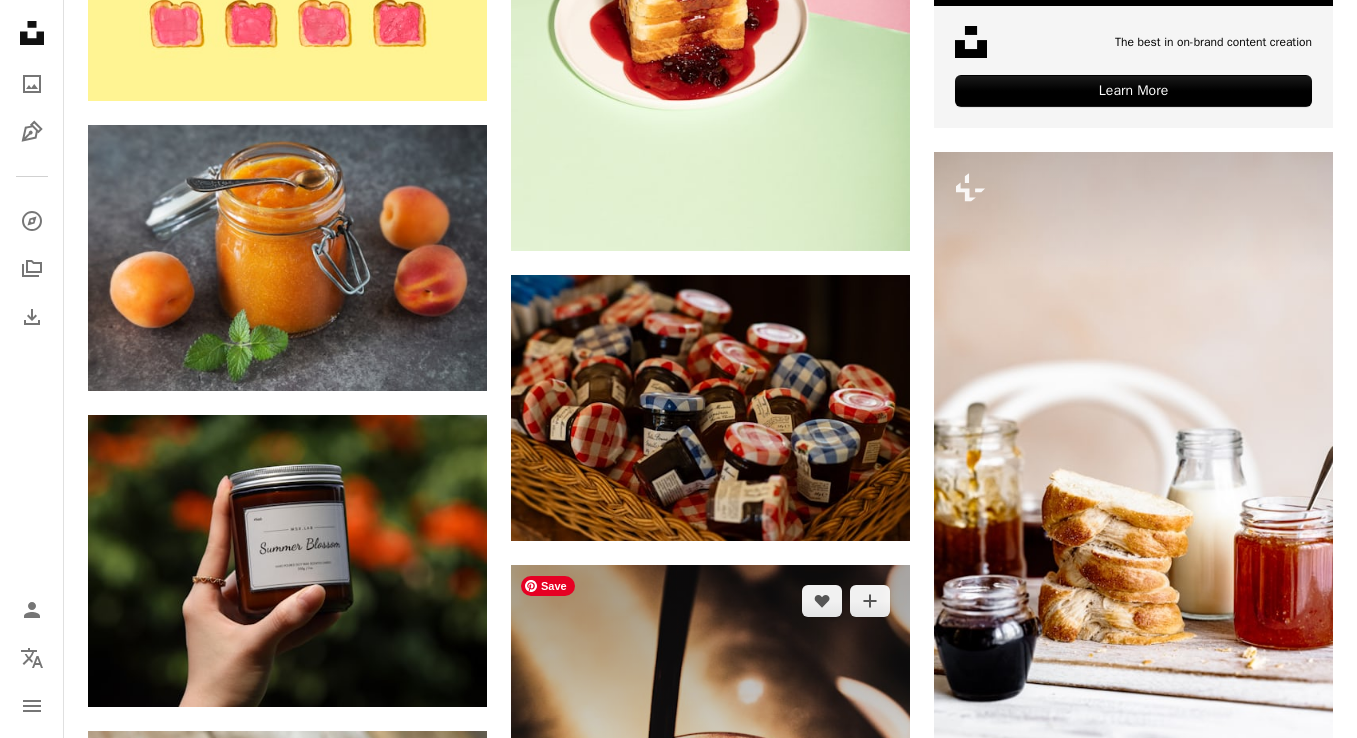 scroll, scrollTop: 10060, scrollLeft: 0, axis: vertical 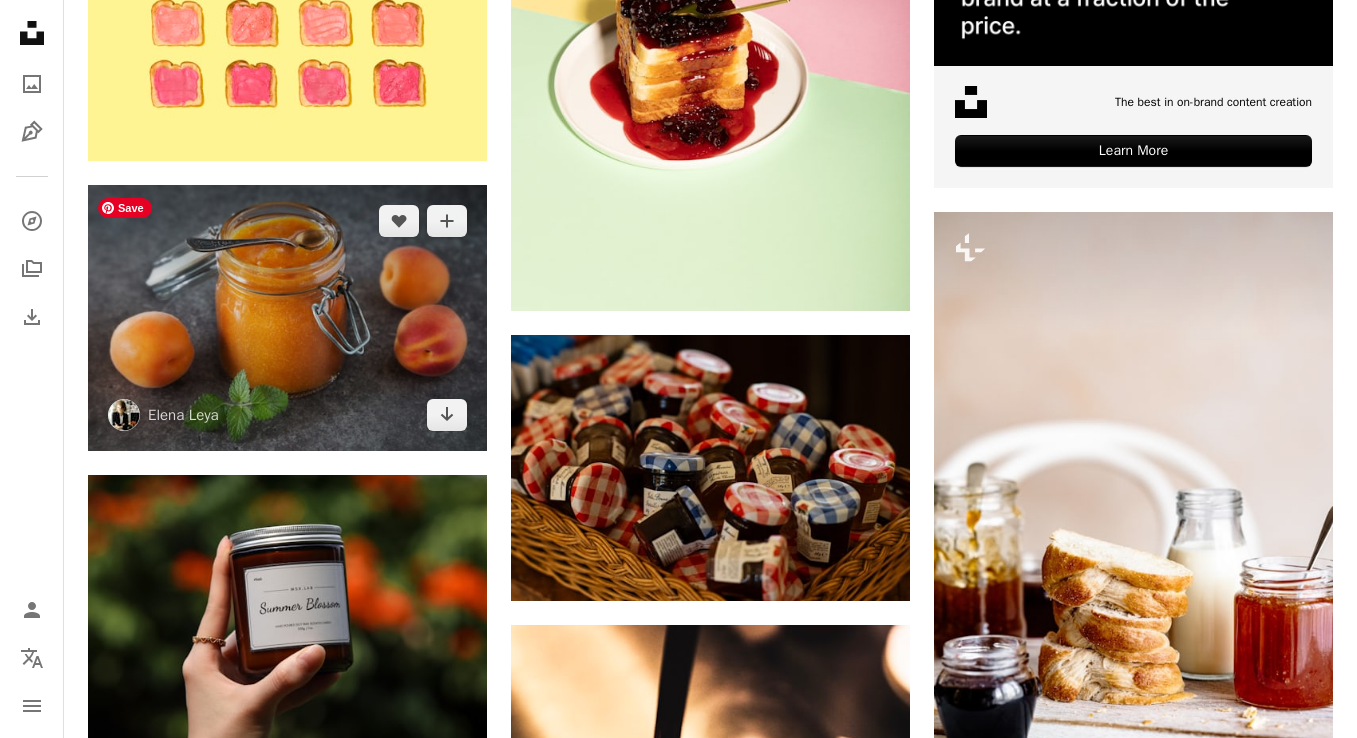 click at bounding box center [287, 318] 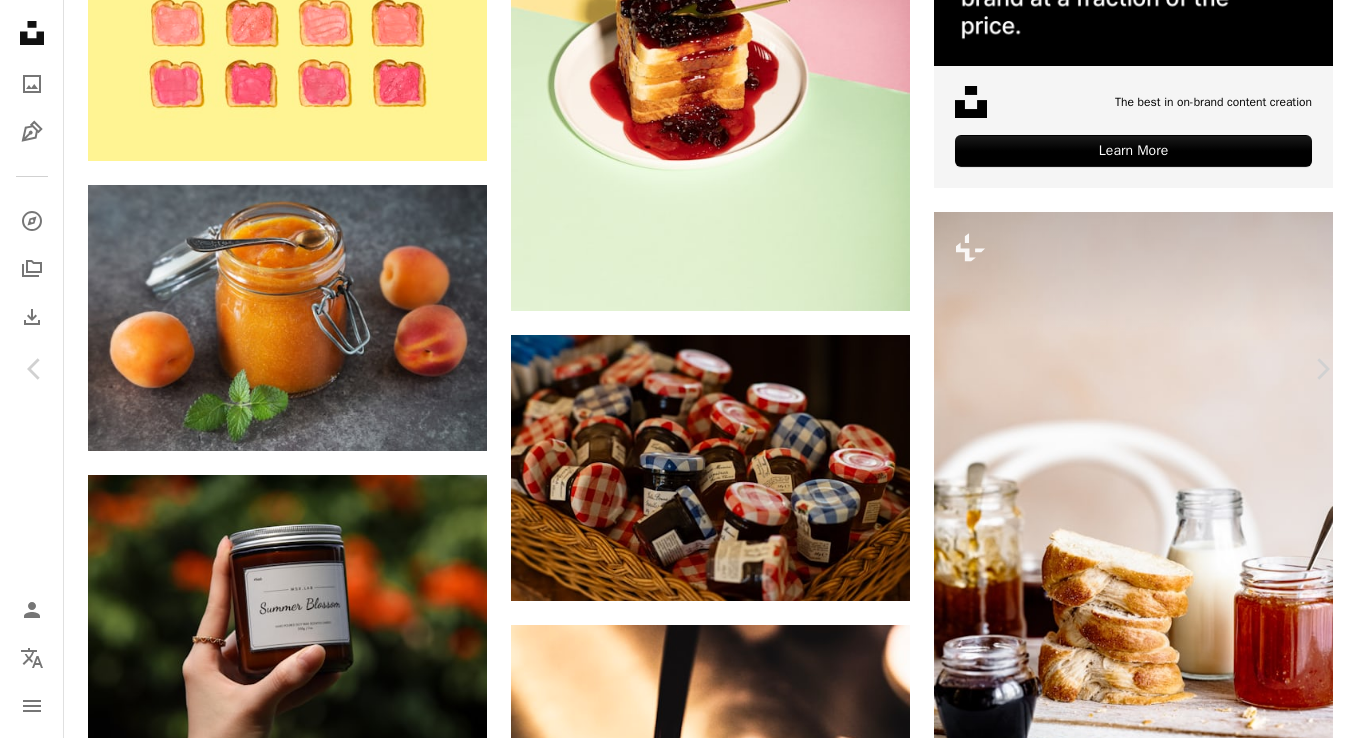 click on "[FIRST] [LAST]" at bounding box center (678, 4567) 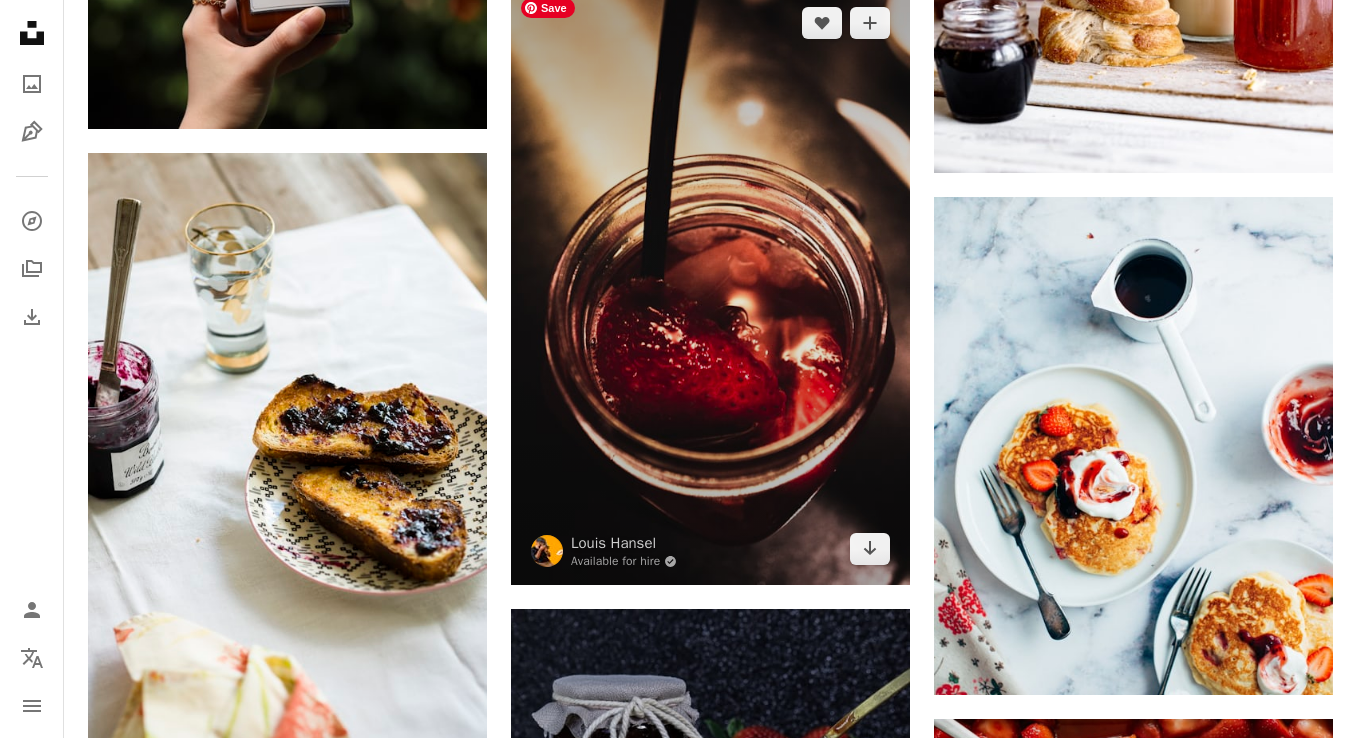 scroll, scrollTop: 10745, scrollLeft: 0, axis: vertical 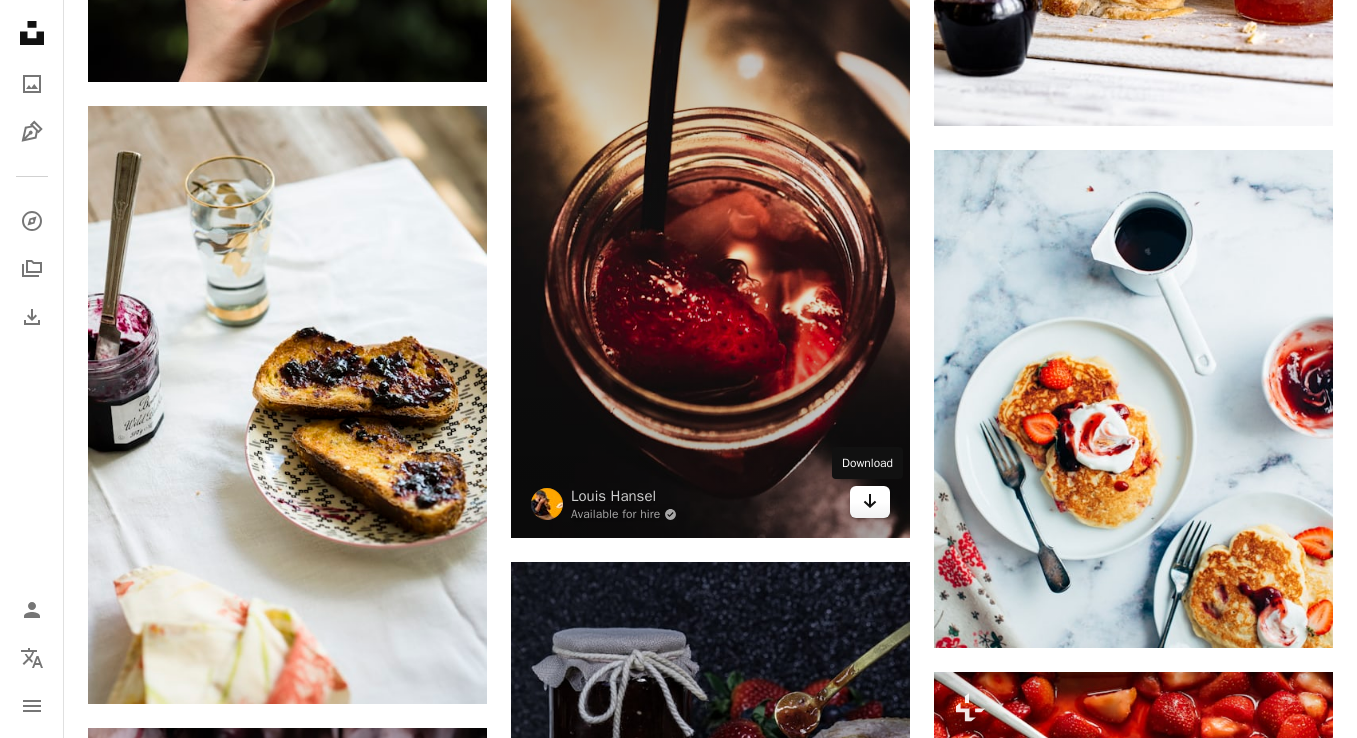 click on "Arrow pointing down" 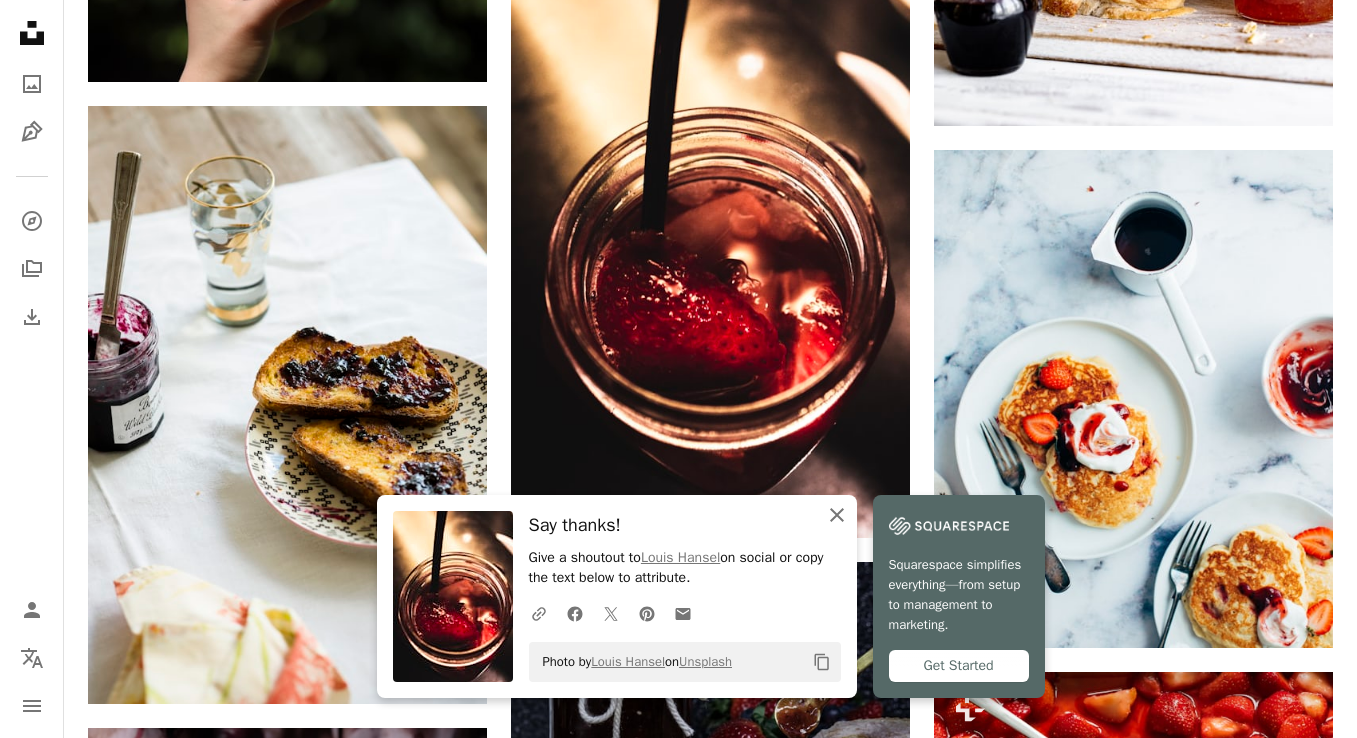 click 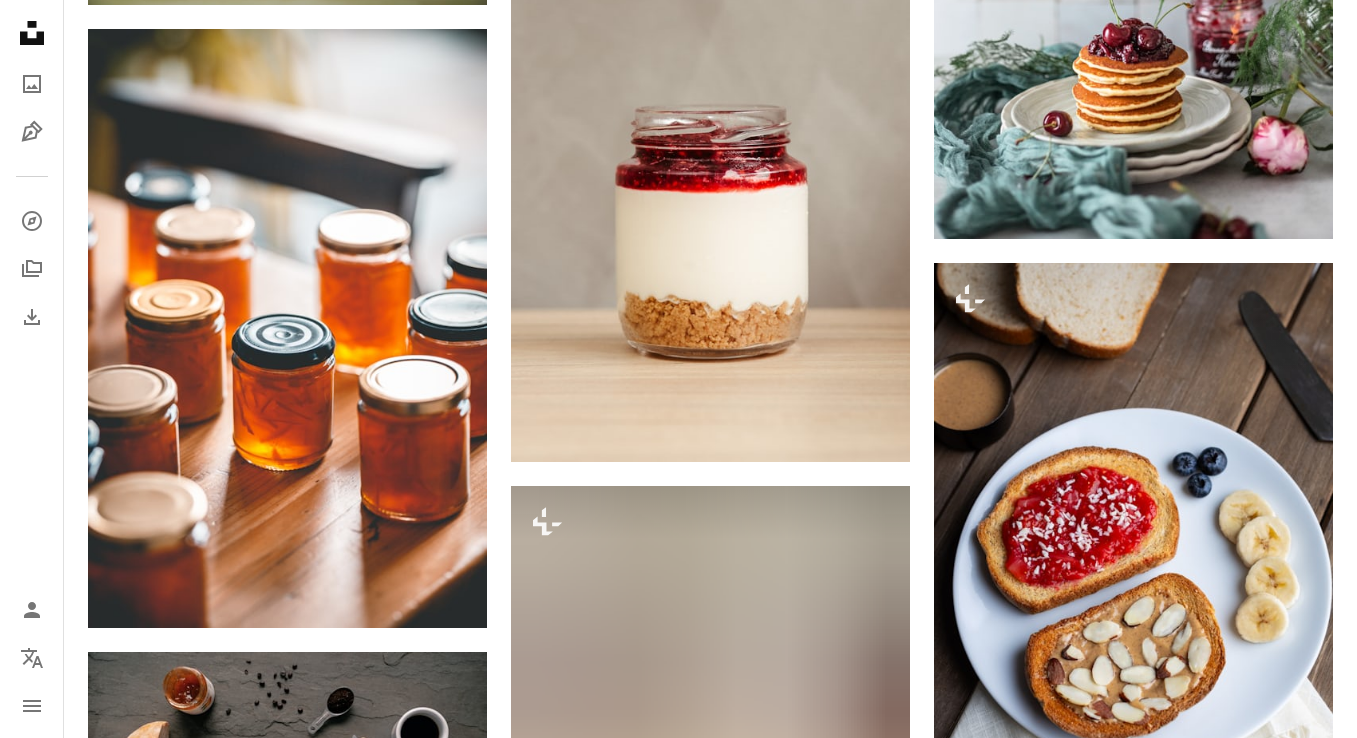 scroll, scrollTop: 12361, scrollLeft: 0, axis: vertical 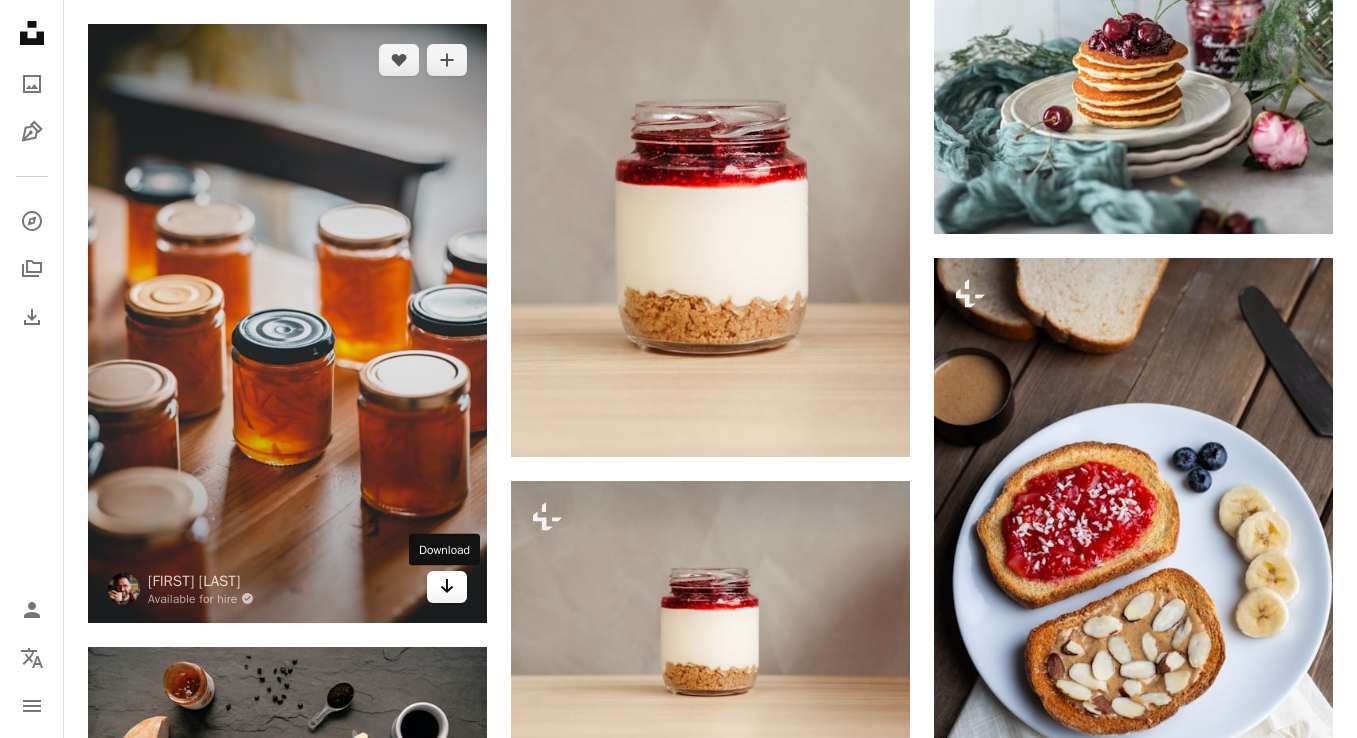 click on "Arrow pointing down" 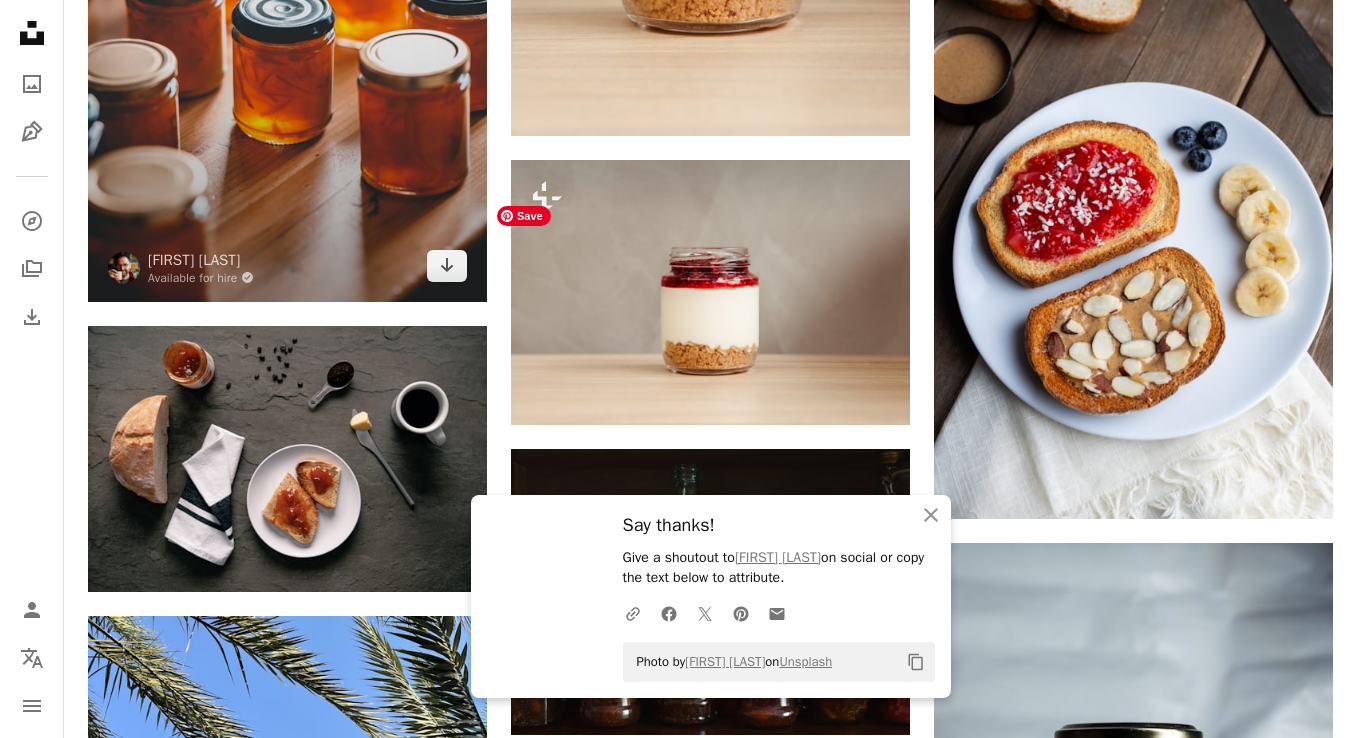 scroll, scrollTop: 13189, scrollLeft: 0, axis: vertical 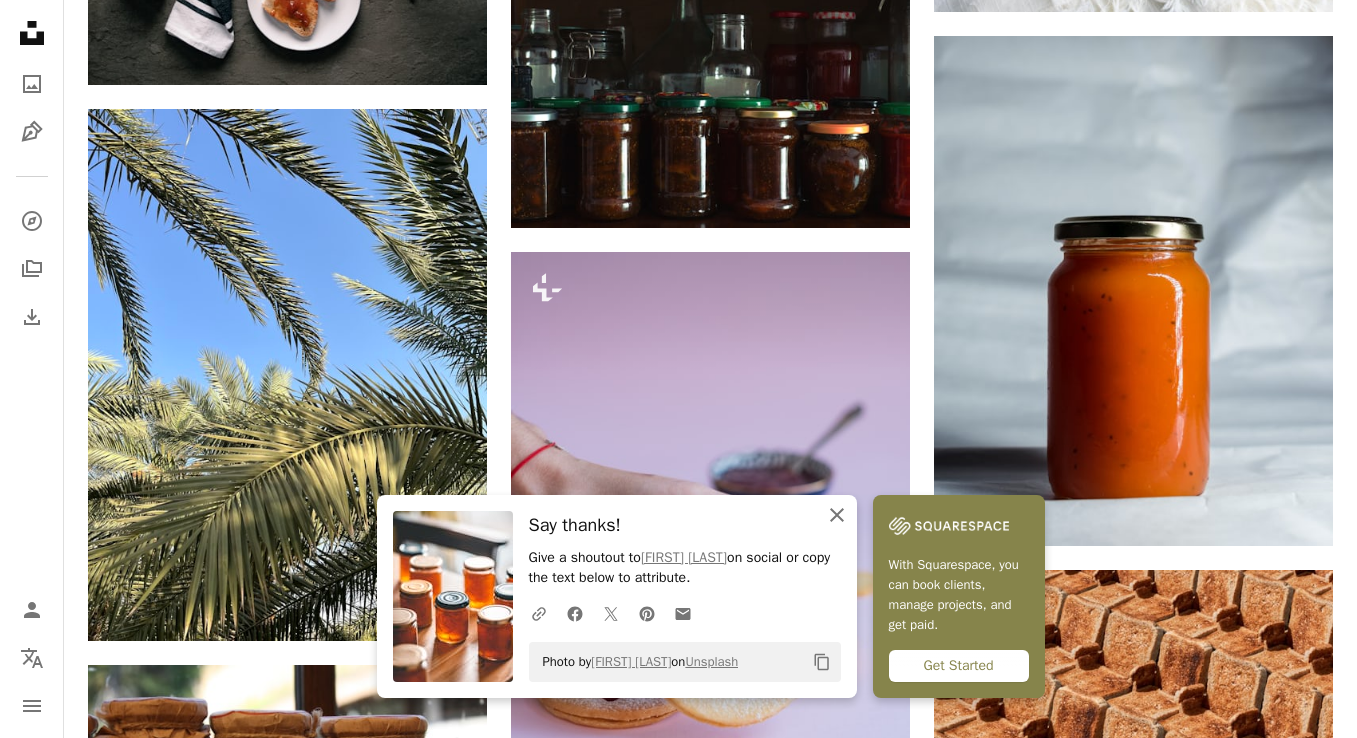 click on "An X shape" 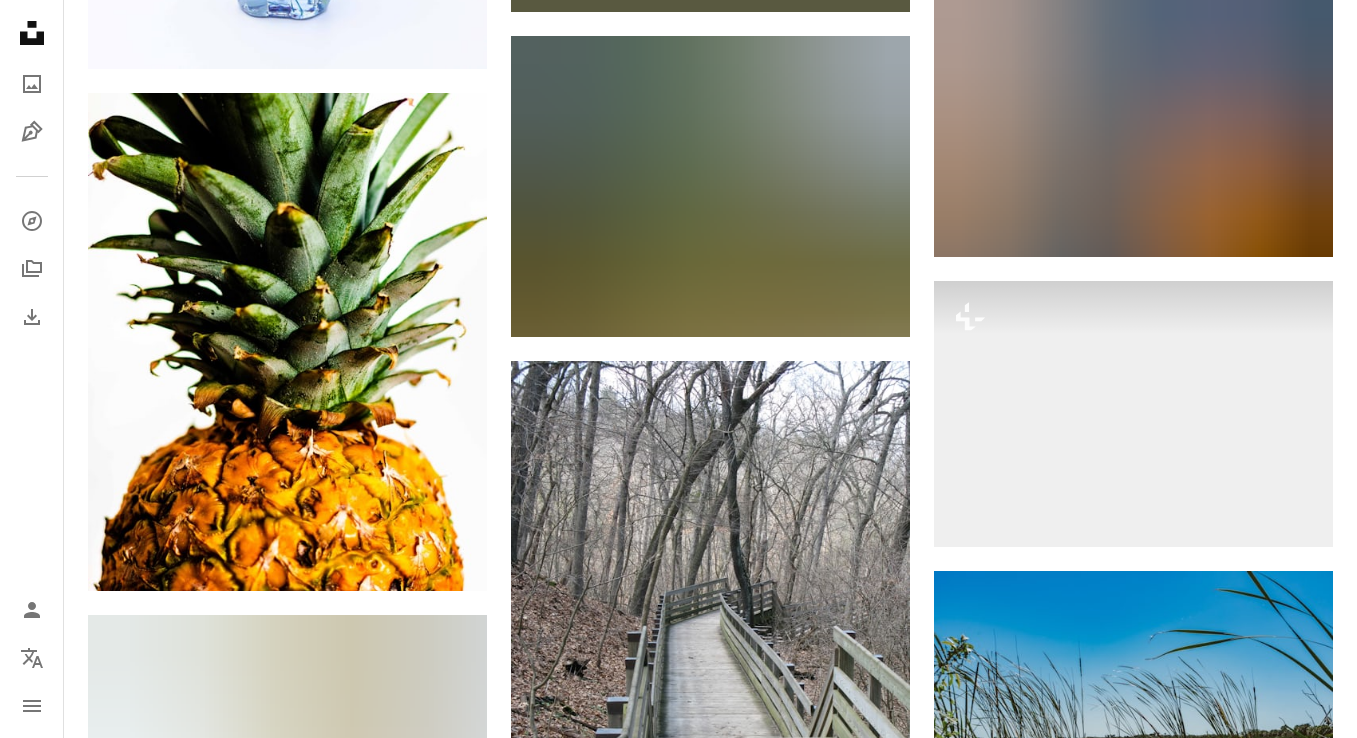 scroll, scrollTop: 23964, scrollLeft: 0, axis: vertical 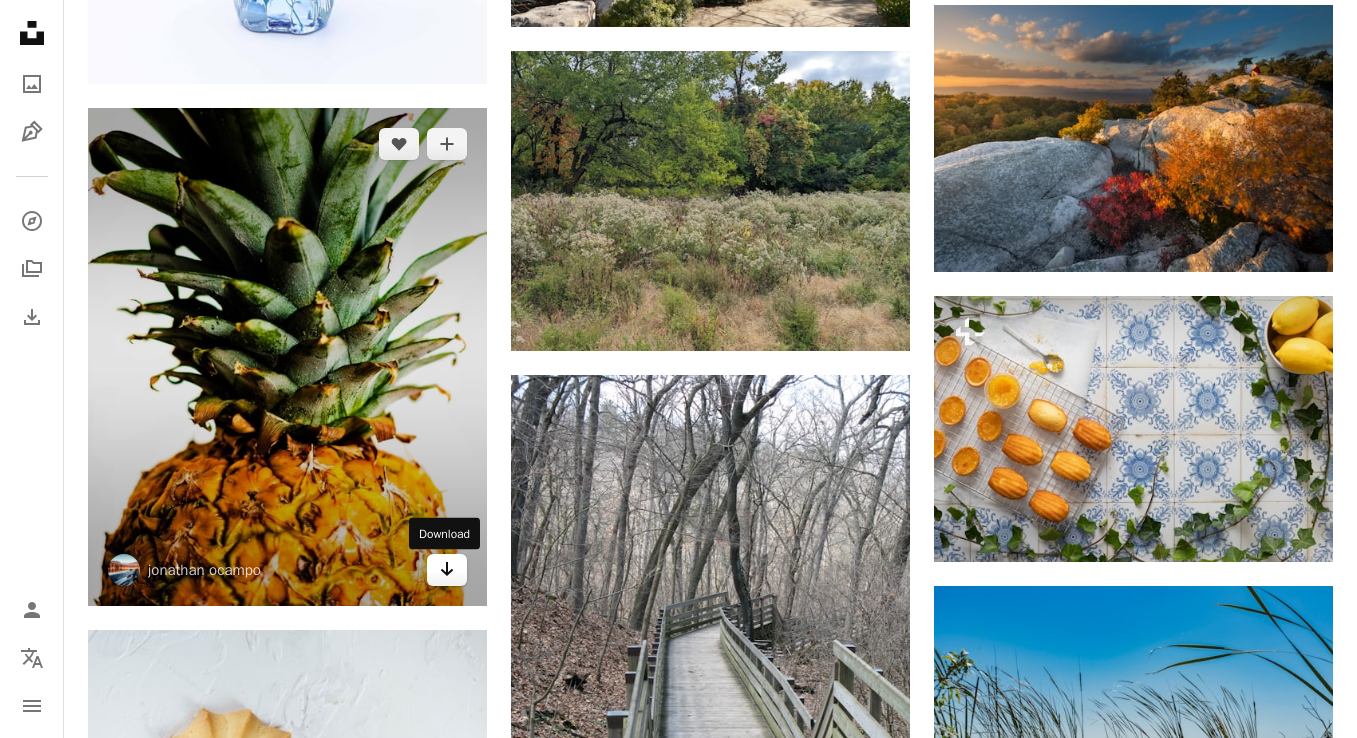click on "Arrow pointing down" at bounding box center [447, 570] 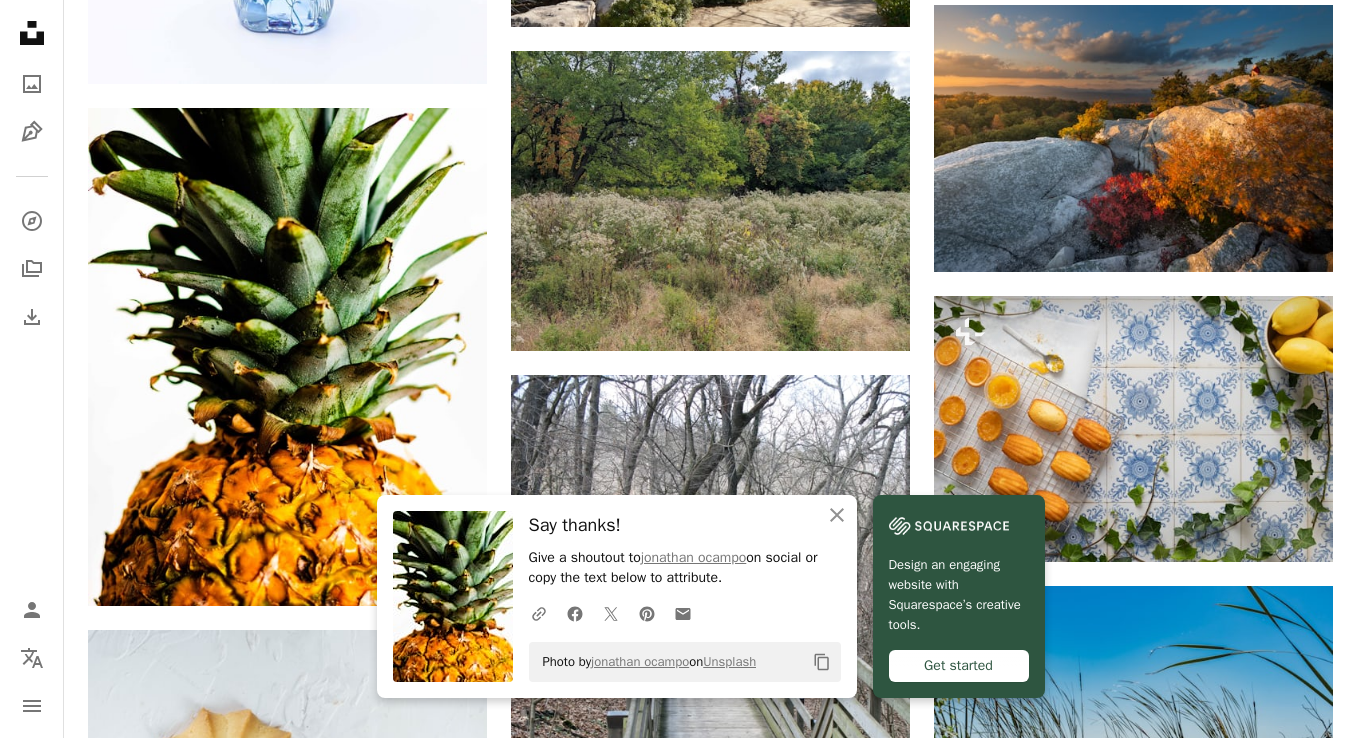 click on "[FIRST] [LAST]" at bounding box center [710, -9025] 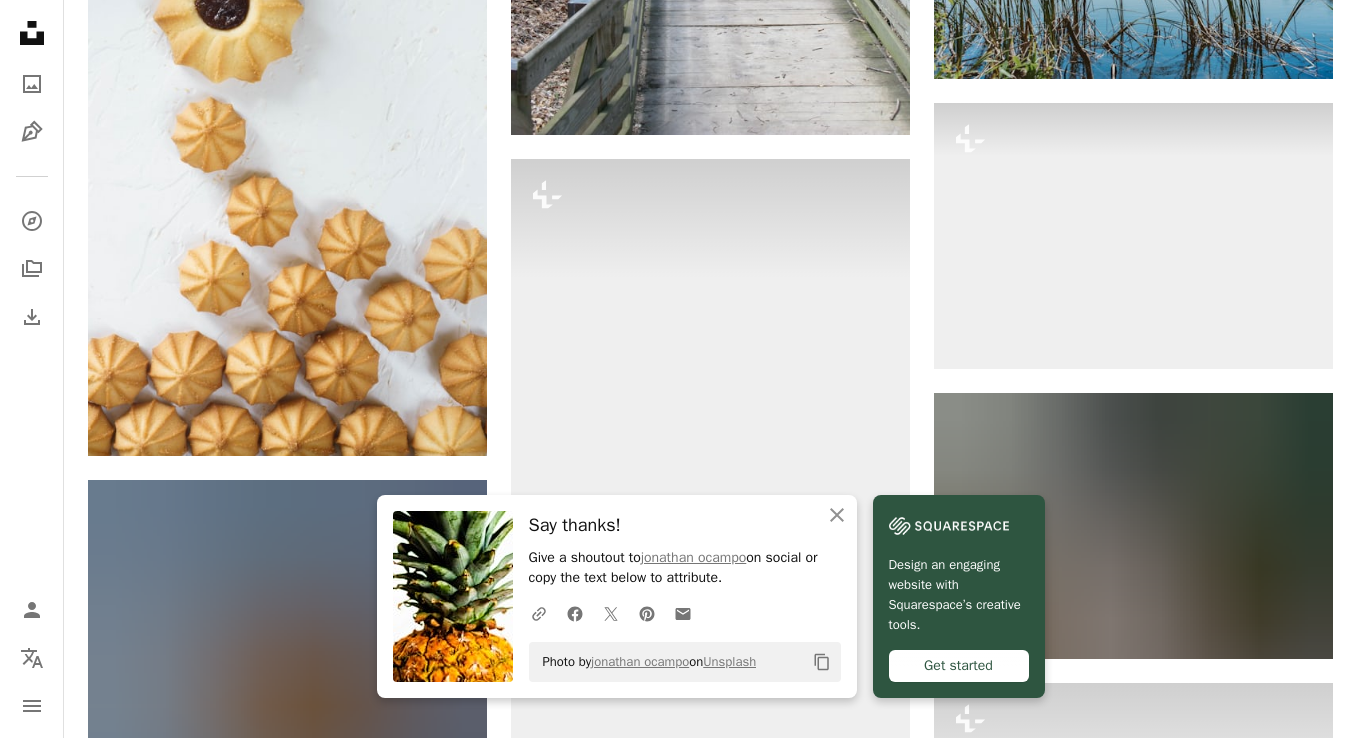 scroll, scrollTop: 24682, scrollLeft: 0, axis: vertical 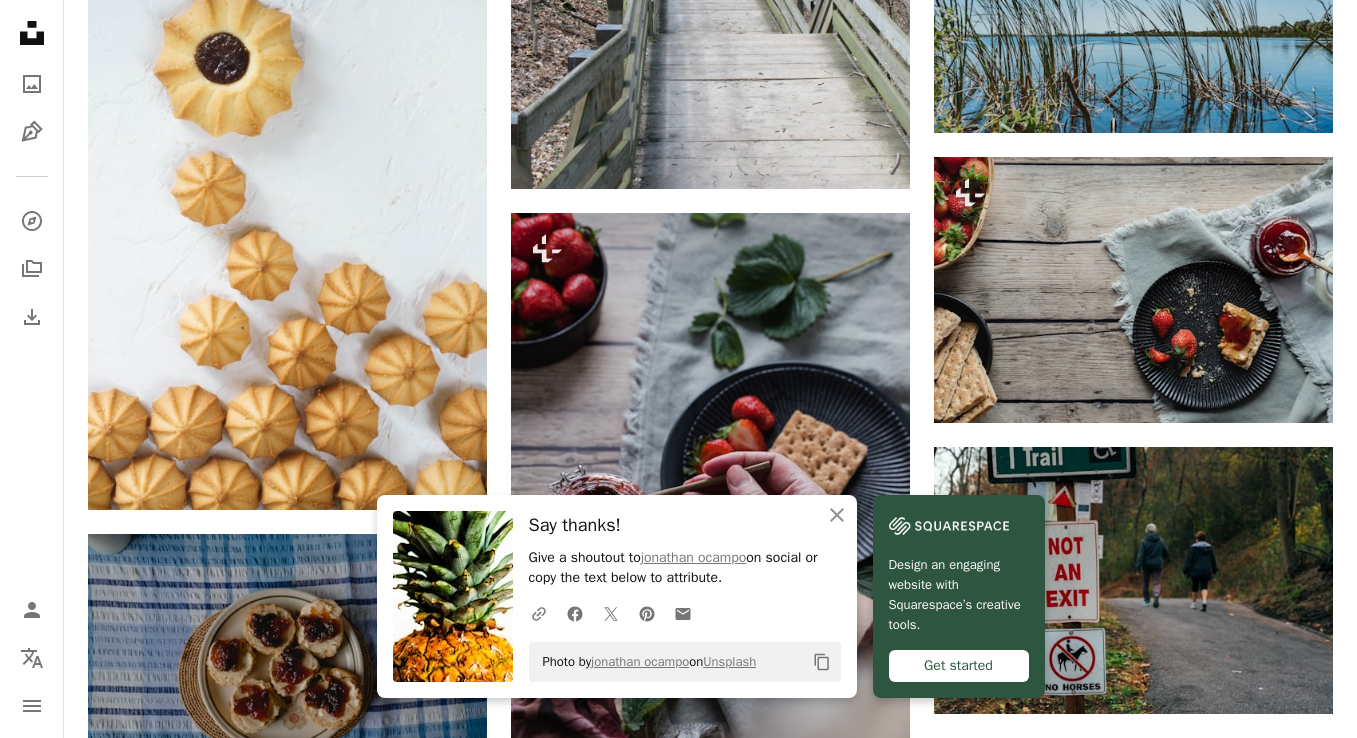click on "[FIRST] [LAST]" at bounding box center [710, -9743] 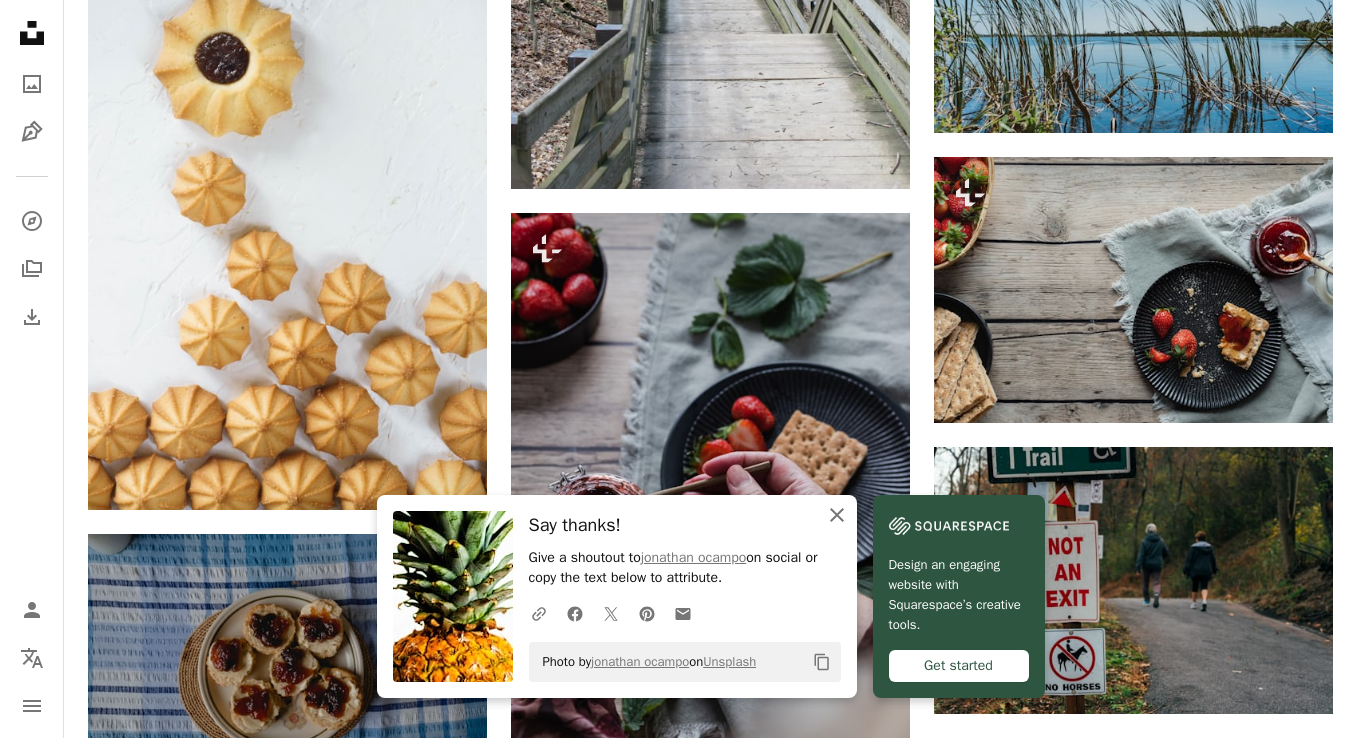 click on "An X shape" 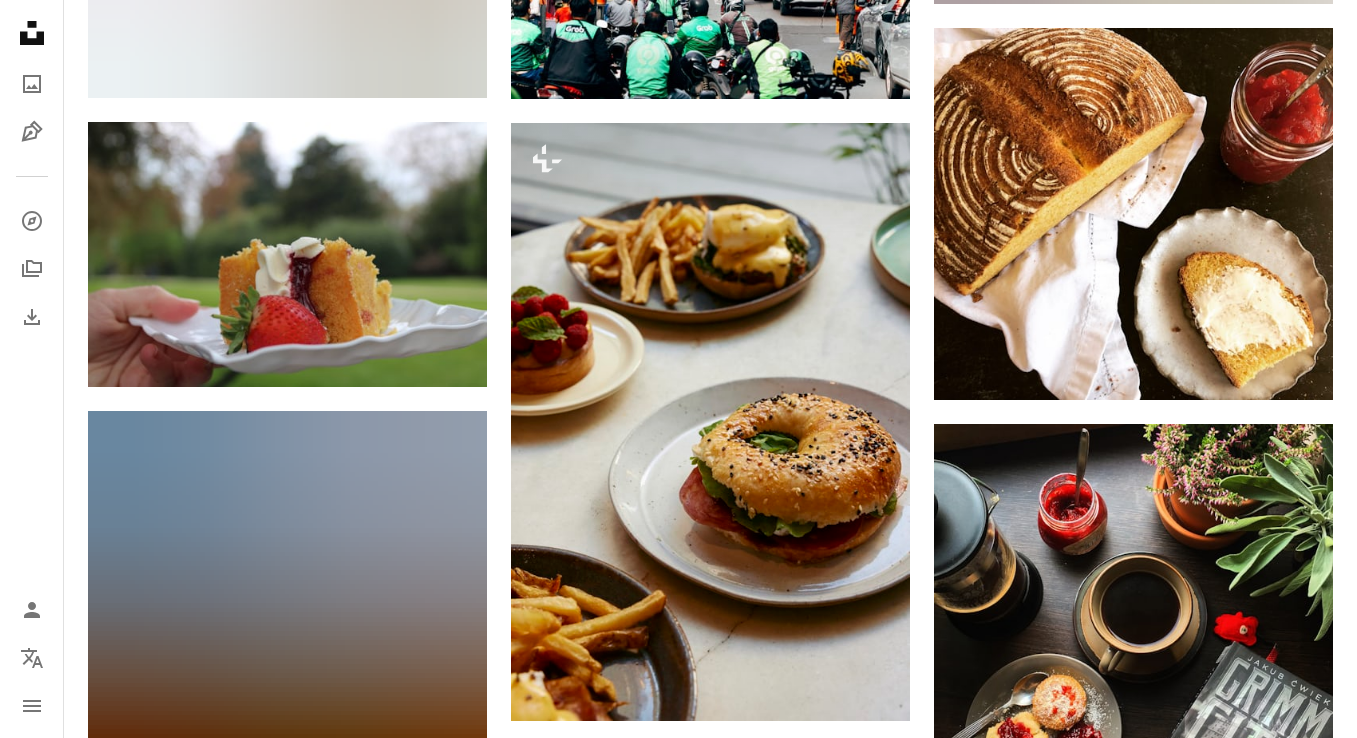 scroll, scrollTop: 40058, scrollLeft: 0, axis: vertical 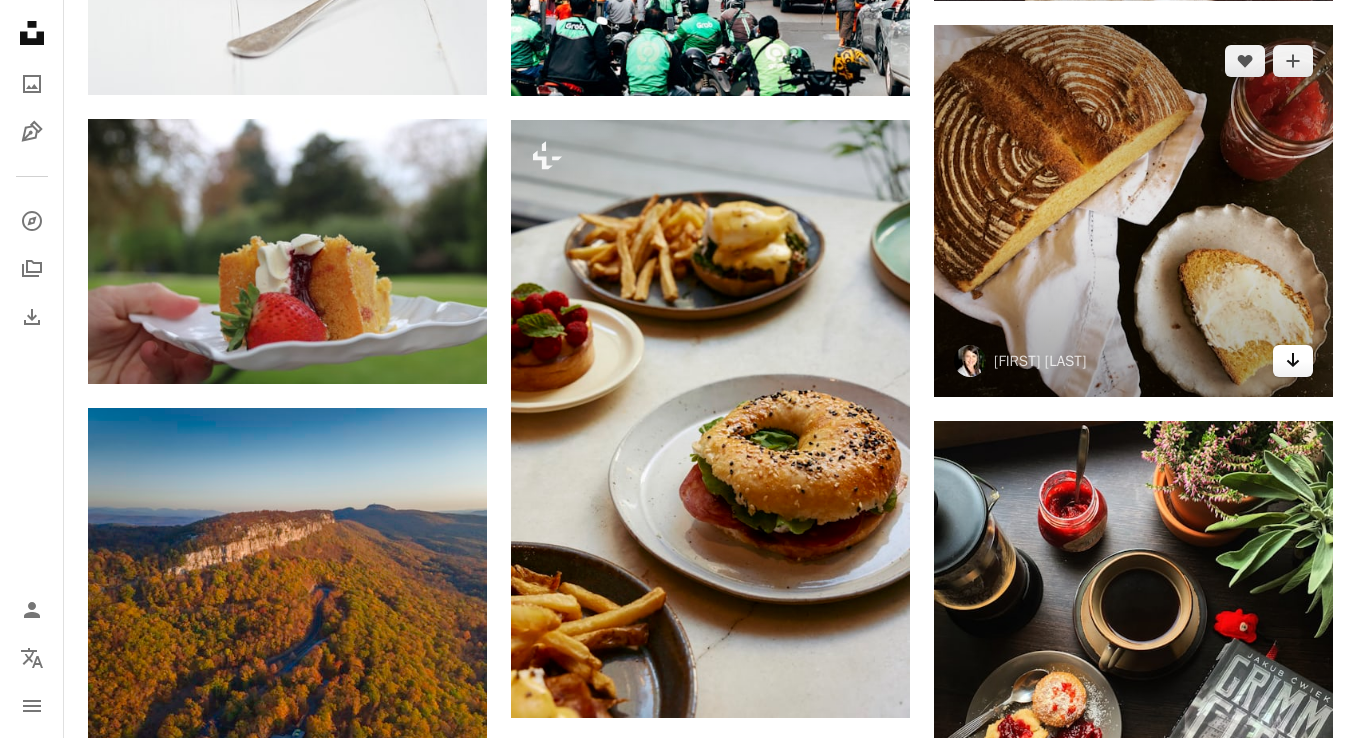 click on "Arrow pointing down" 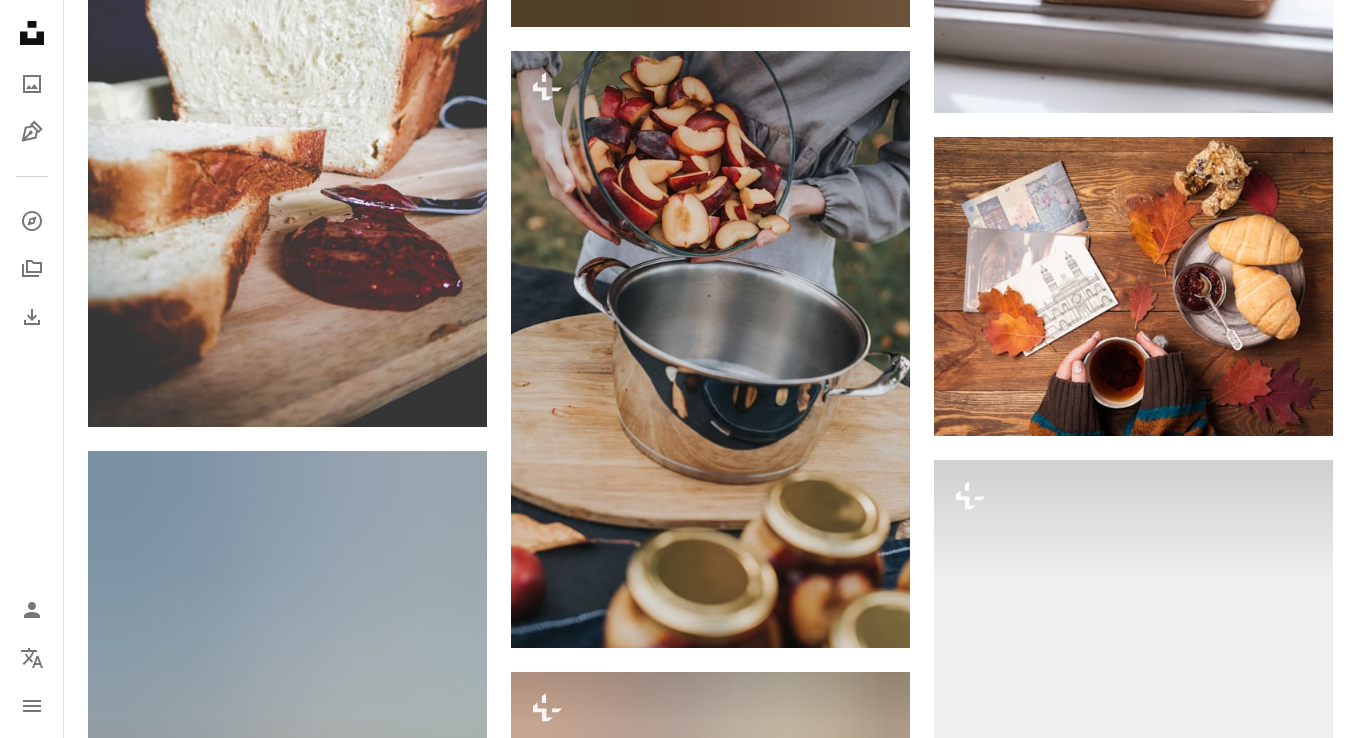 scroll, scrollTop: 45598, scrollLeft: 0, axis: vertical 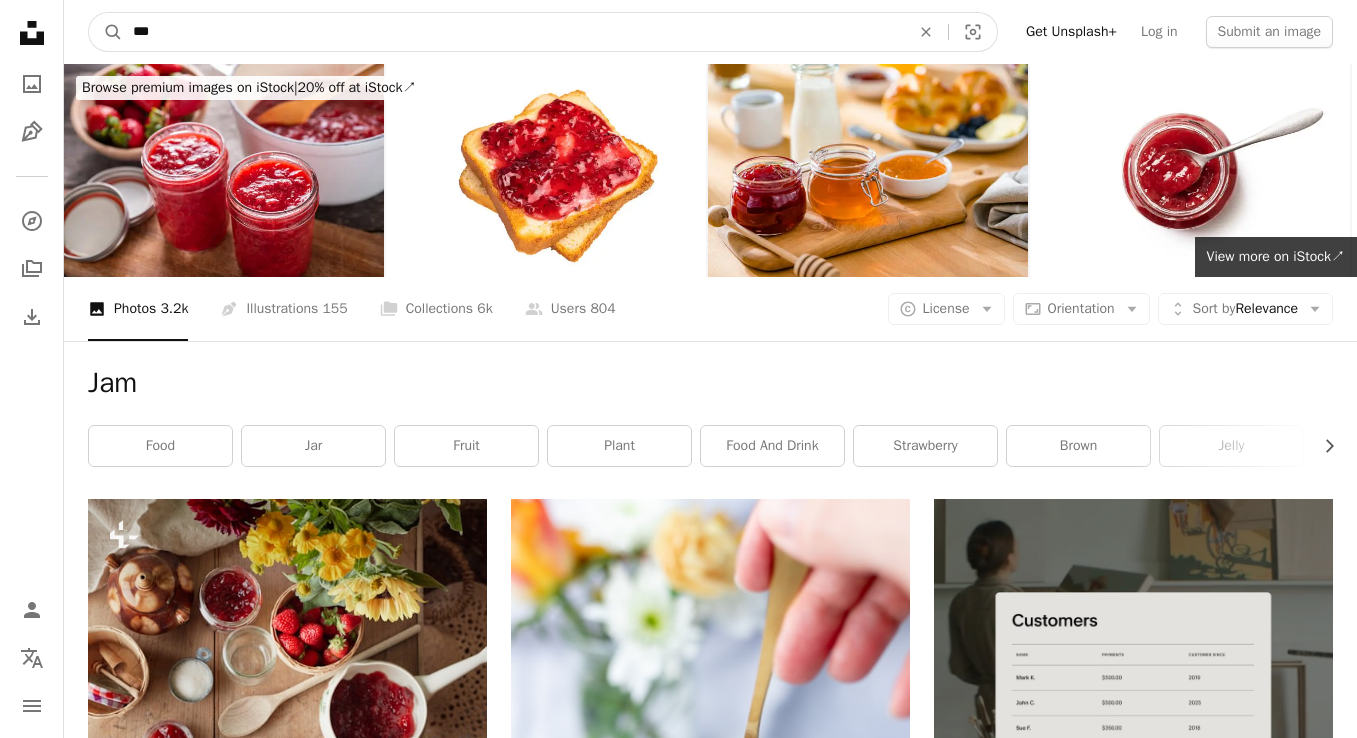click on "***" at bounding box center [513, 32] 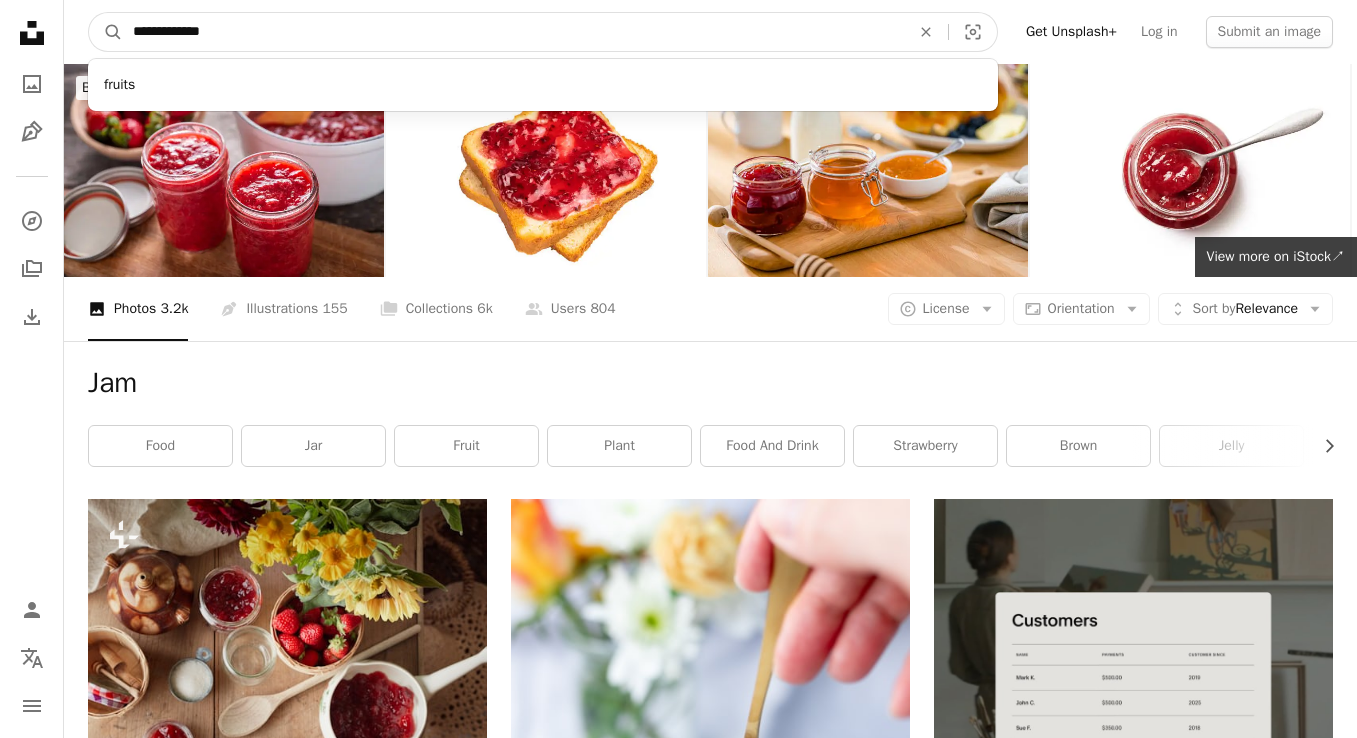 type on "**********" 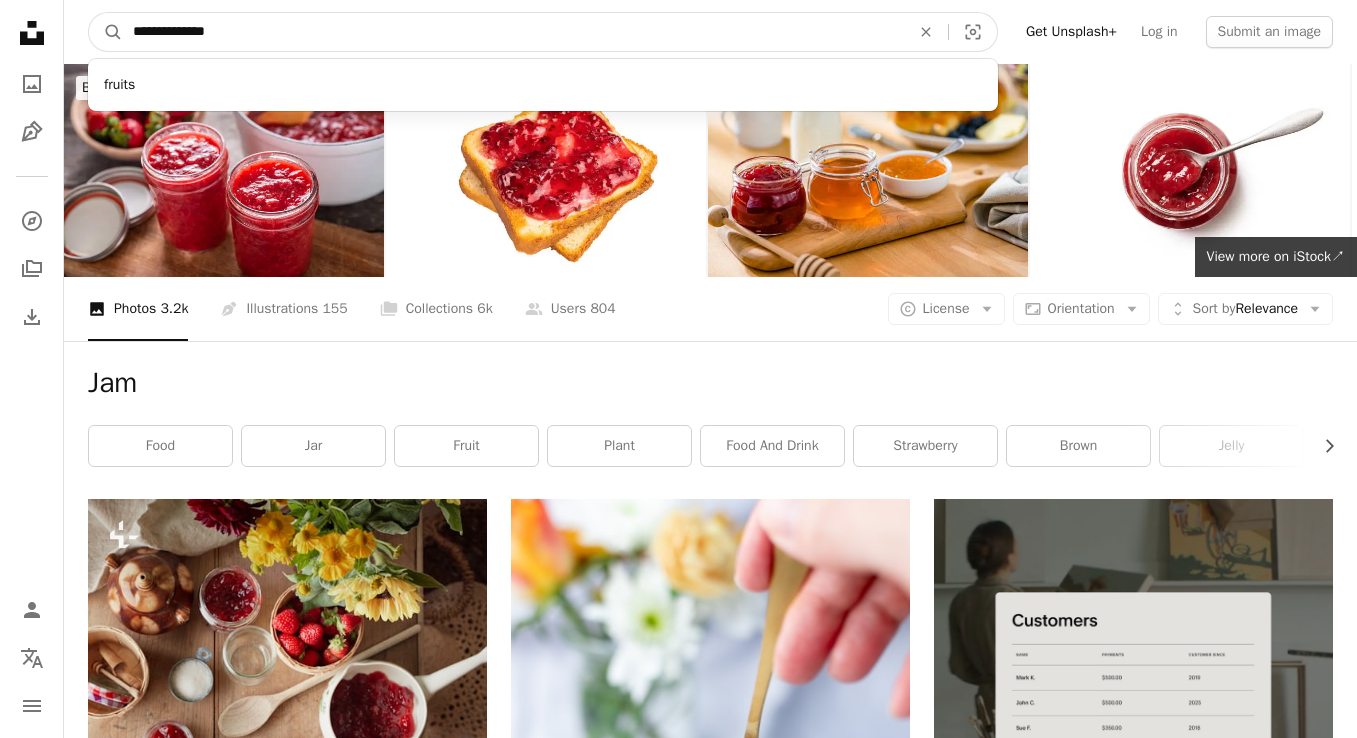 click on "A magnifying glass" at bounding box center [106, 32] 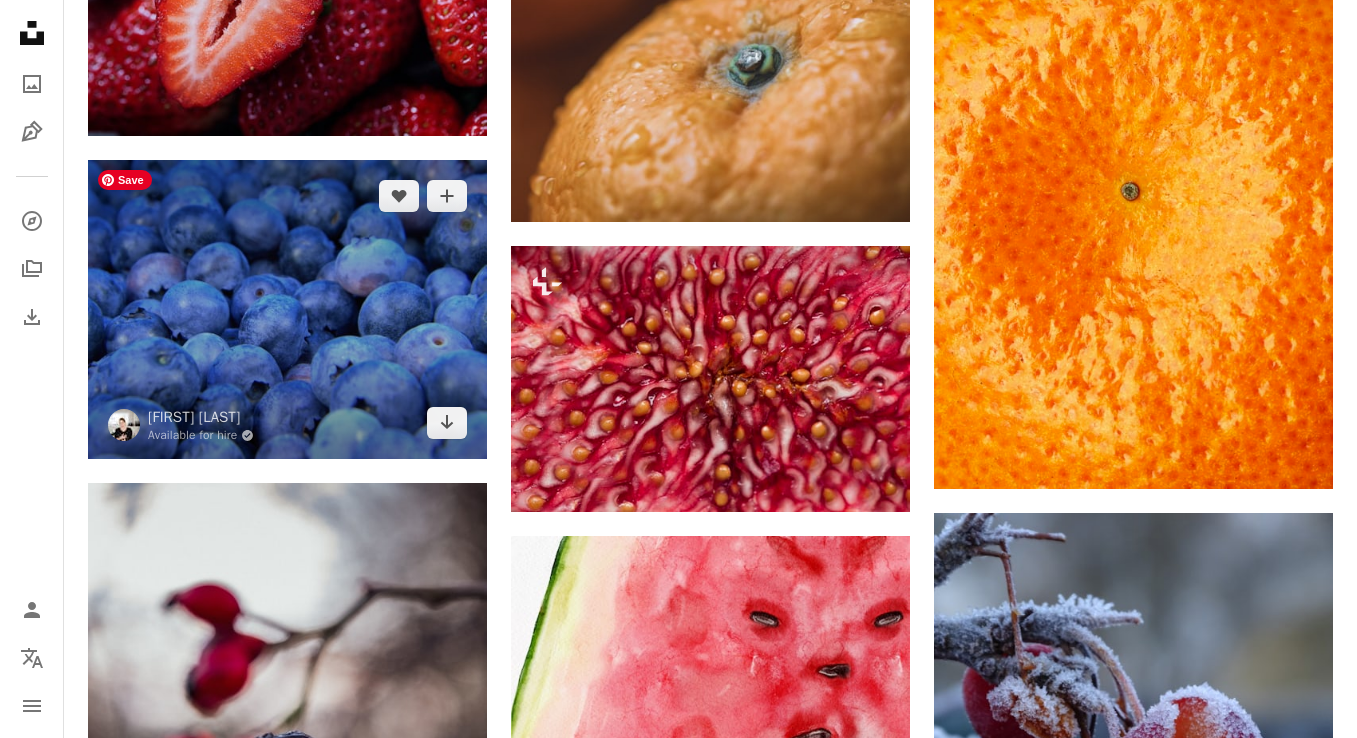 scroll, scrollTop: 2357, scrollLeft: 0, axis: vertical 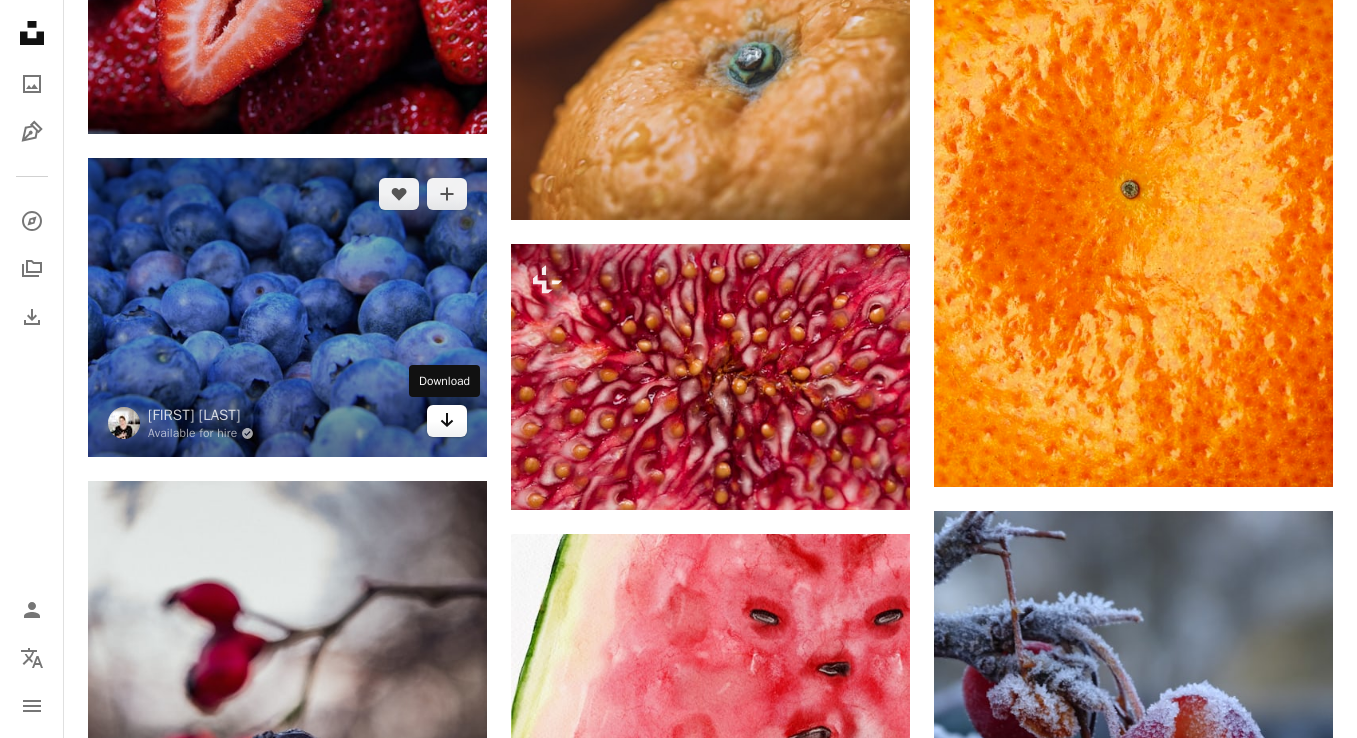 click on "Arrow pointing down" 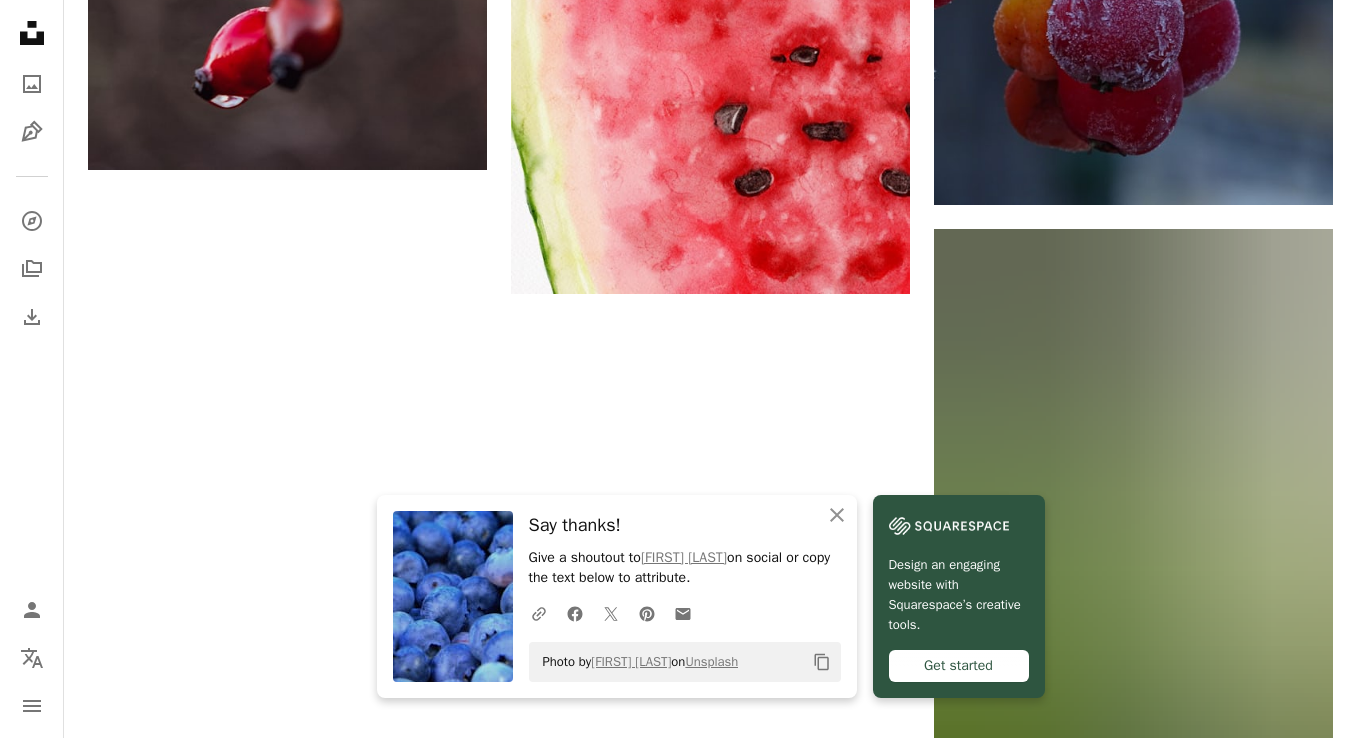 scroll, scrollTop: 3227, scrollLeft: 0, axis: vertical 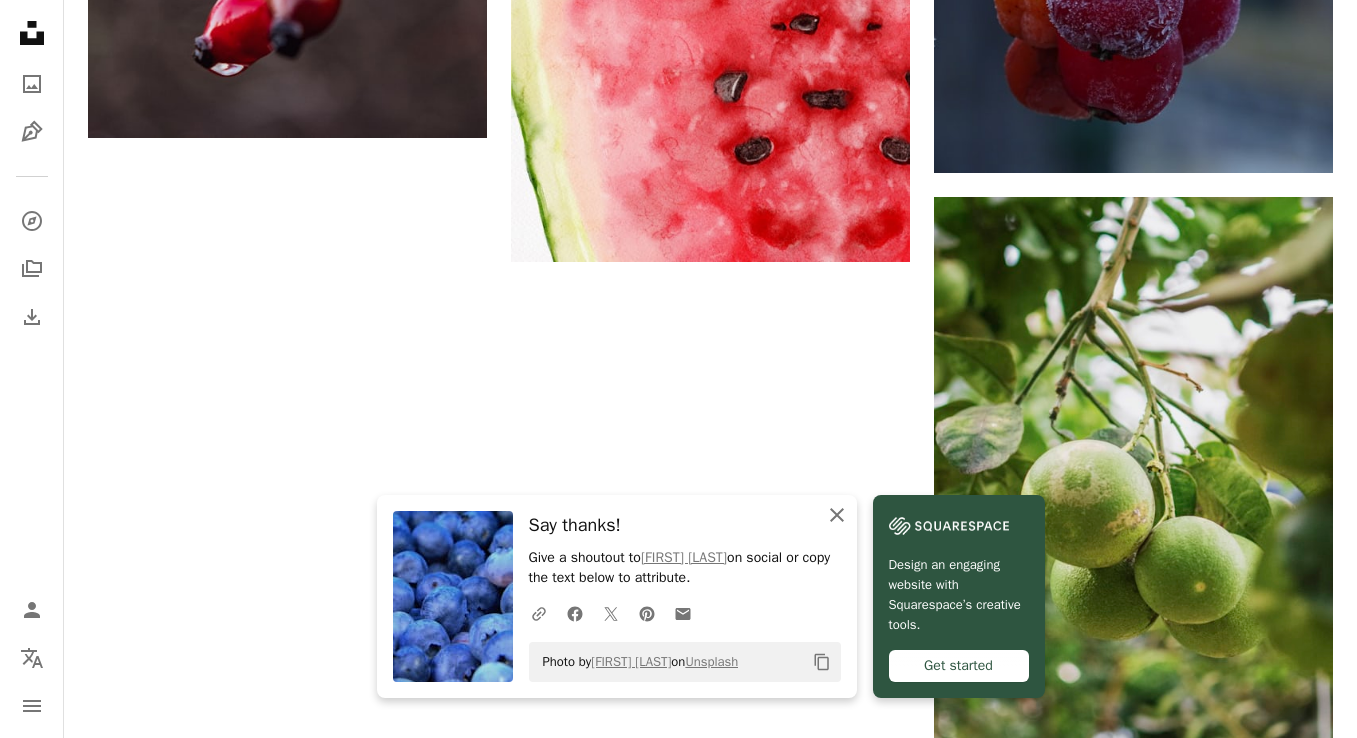 click on "An X shape" 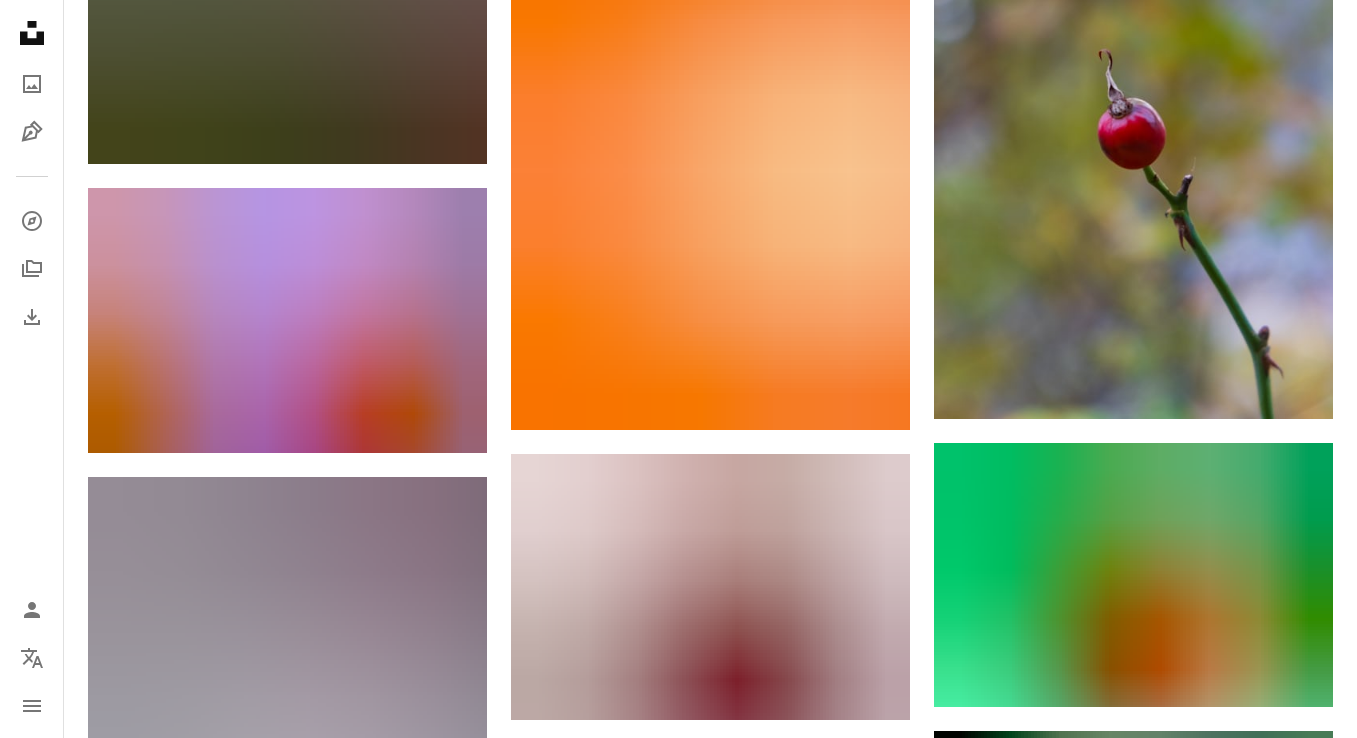 scroll, scrollTop: 0, scrollLeft: 0, axis: both 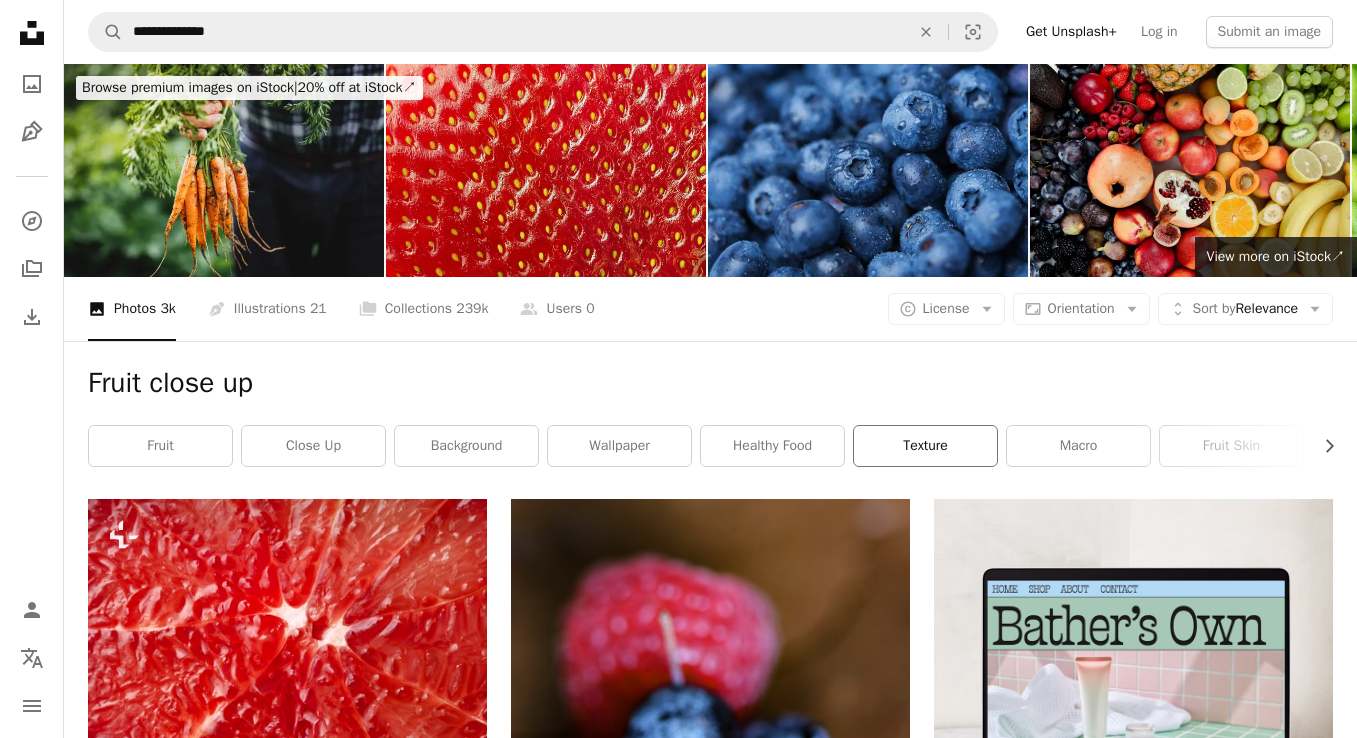 click on "texture" at bounding box center [925, 446] 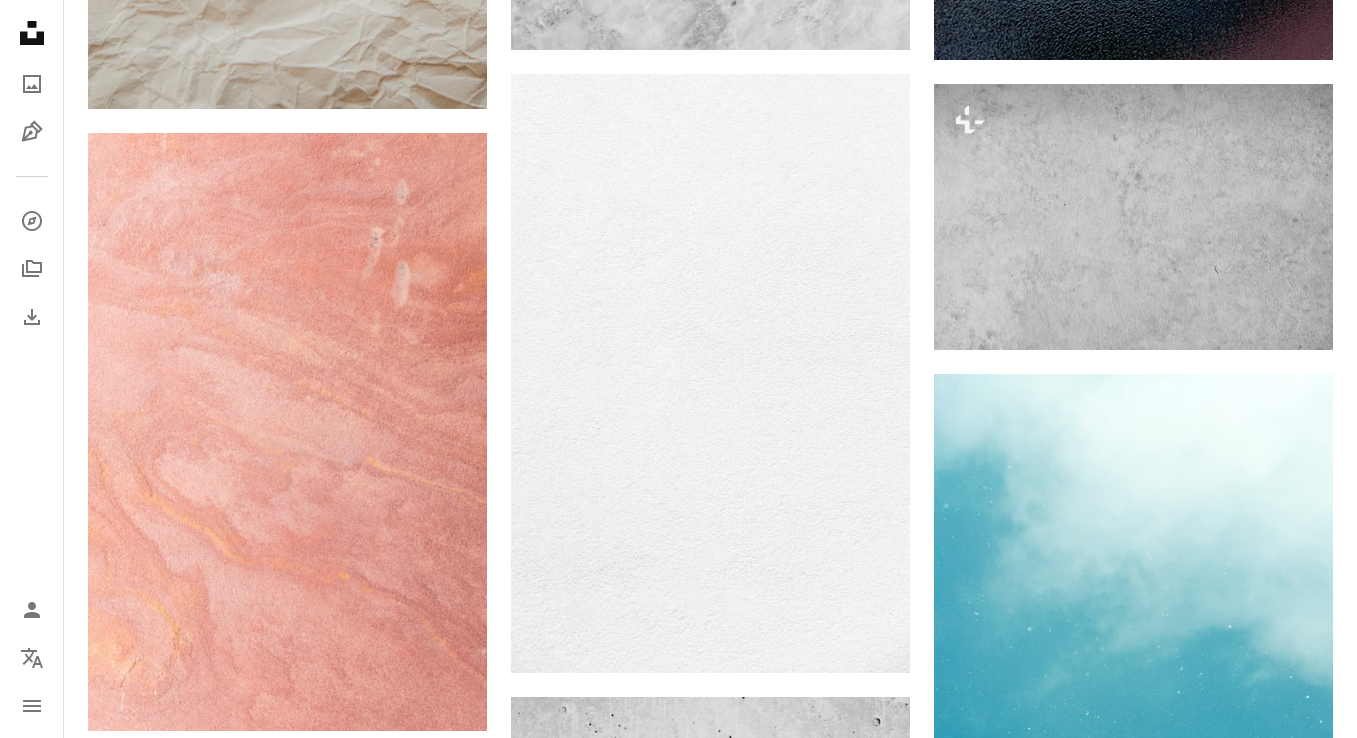 scroll, scrollTop: 0, scrollLeft: 0, axis: both 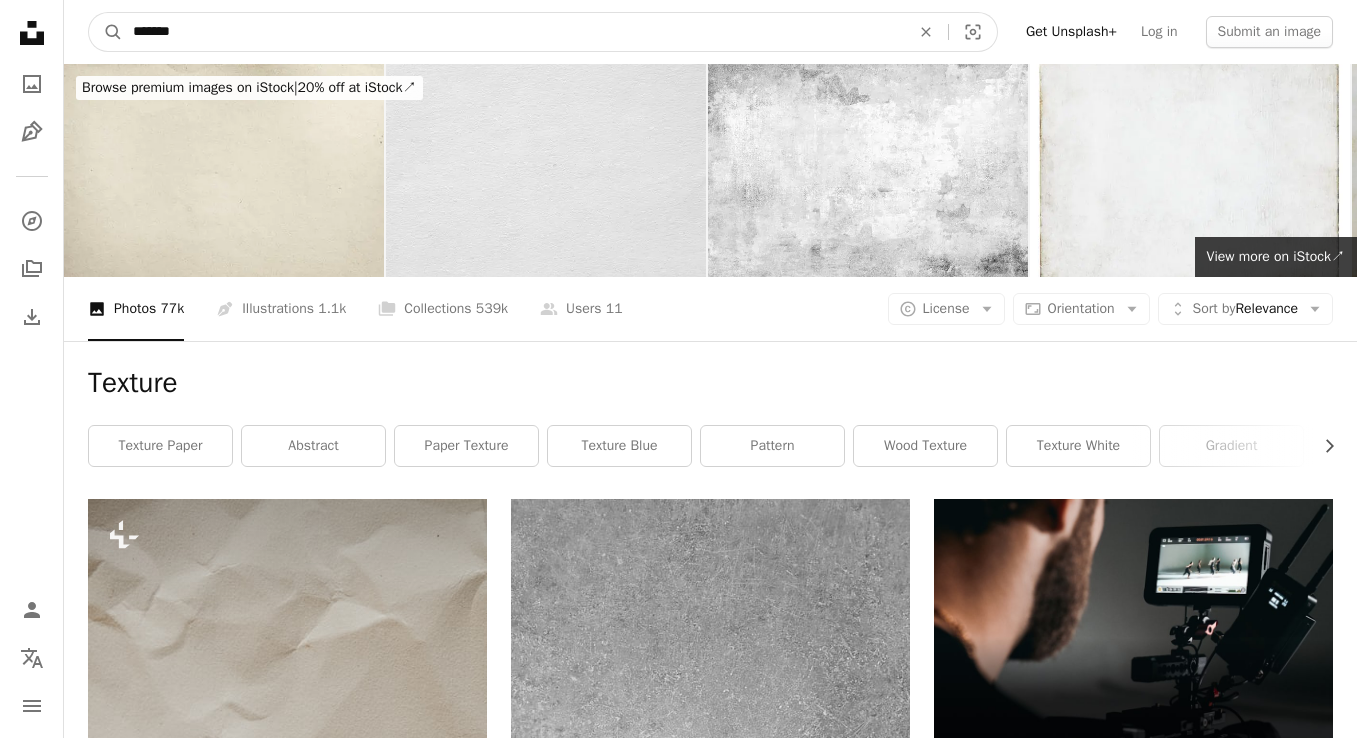click on "*******" at bounding box center [513, 32] 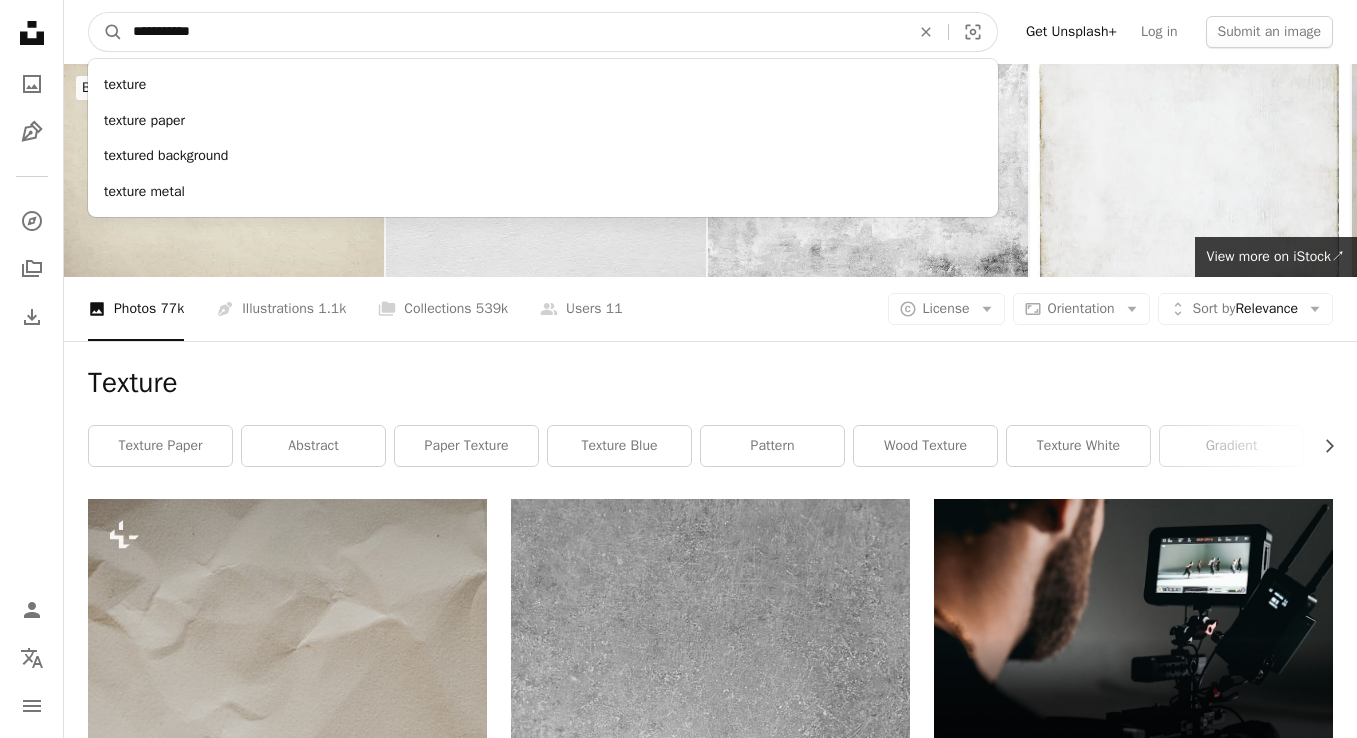 type on "**********" 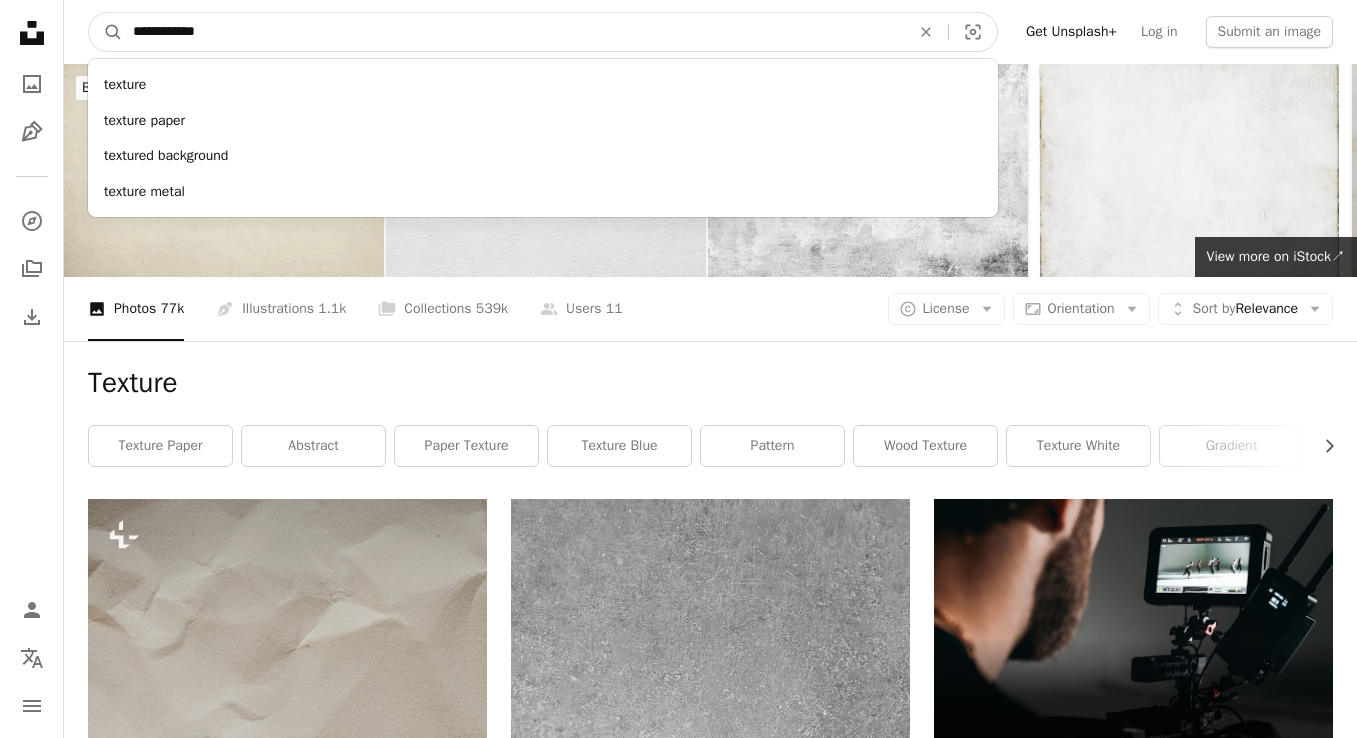 click on "A magnifying glass" at bounding box center [106, 32] 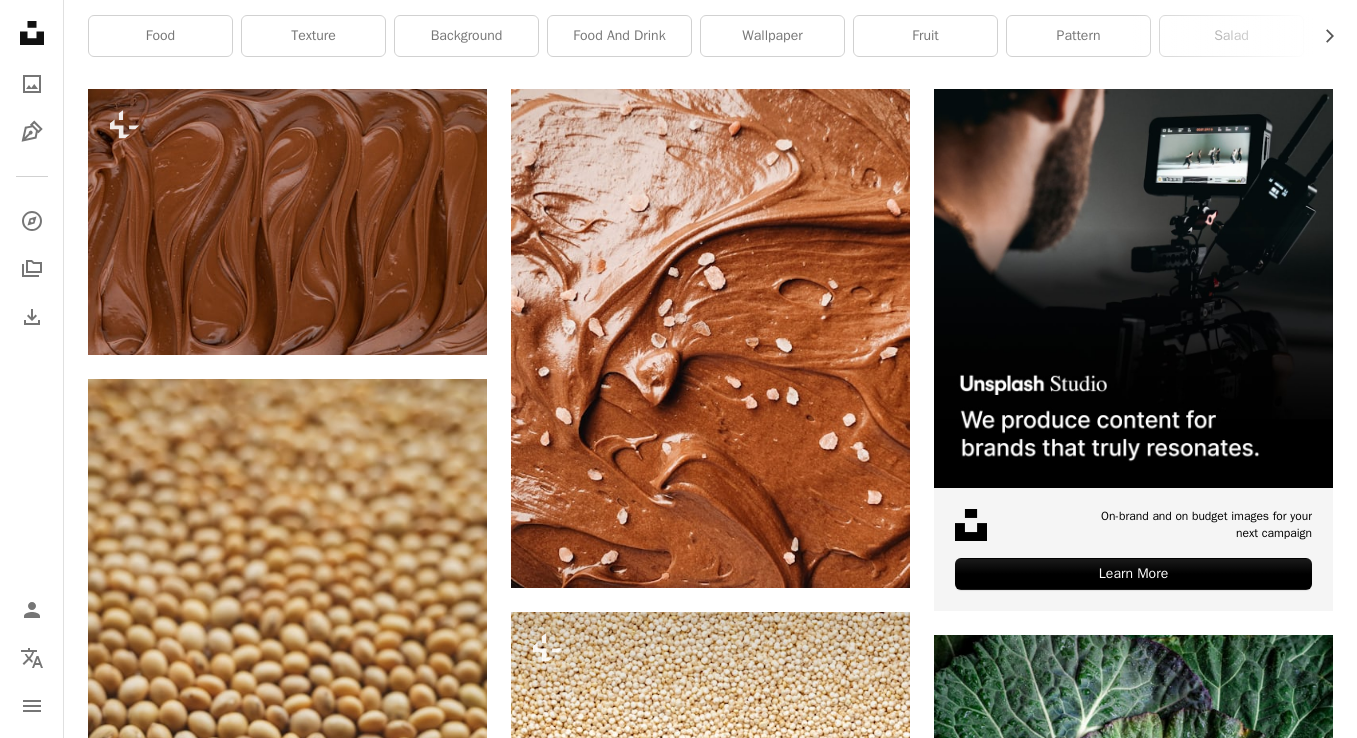 scroll, scrollTop: 390, scrollLeft: 0, axis: vertical 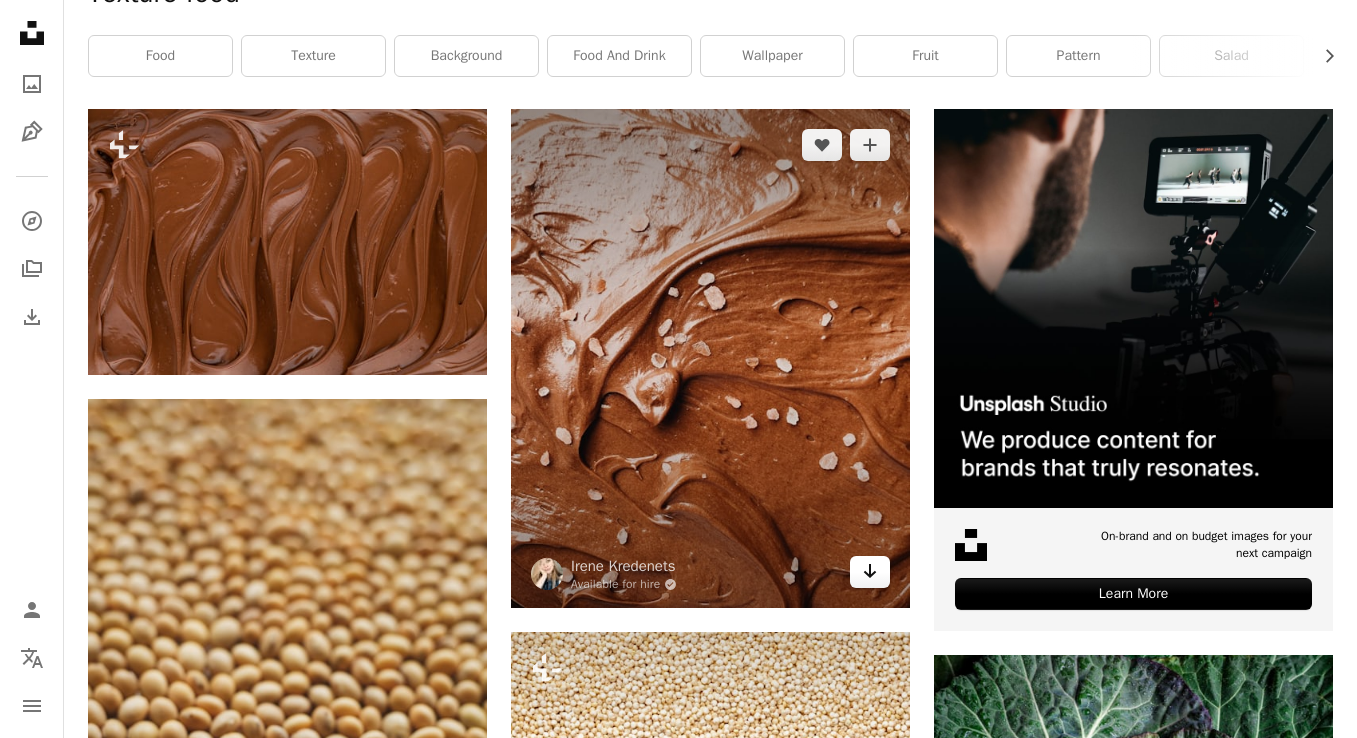 click on "Arrow pointing down" 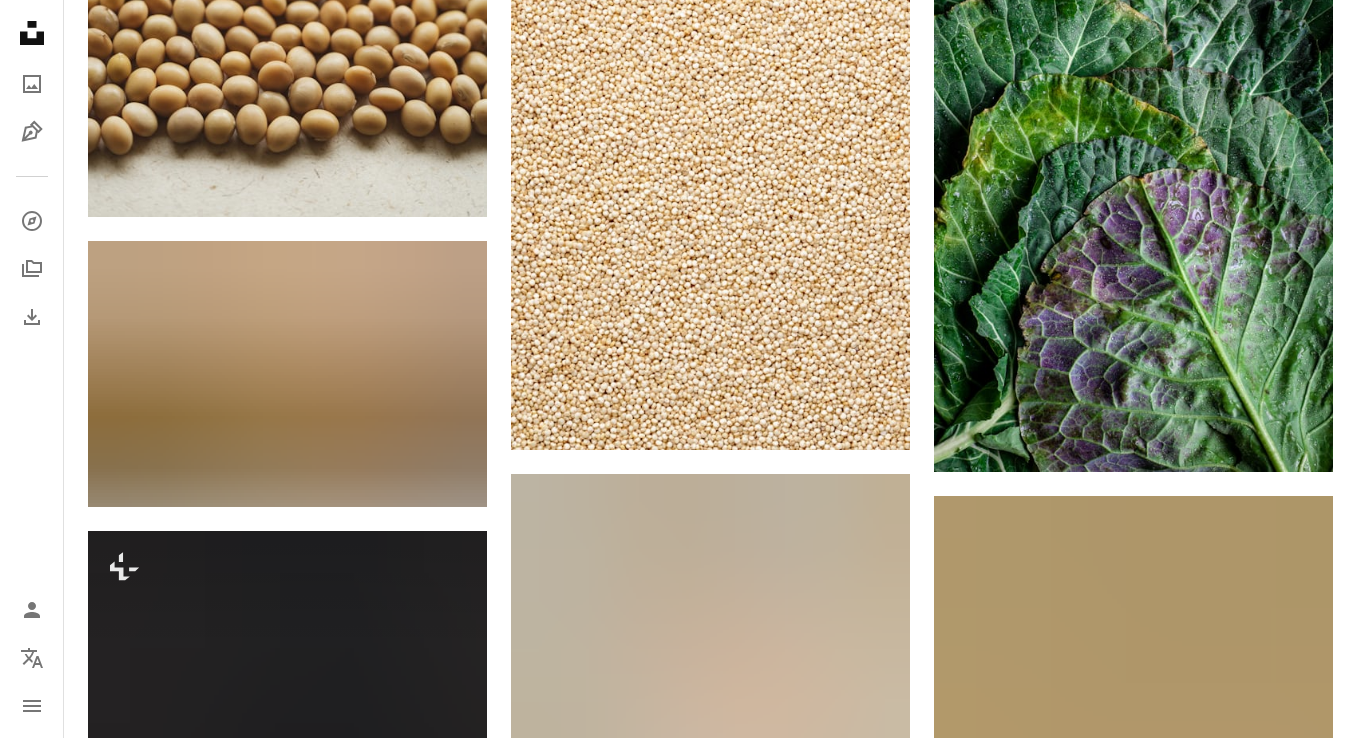 scroll, scrollTop: 0, scrollLeft: 0, axis: both 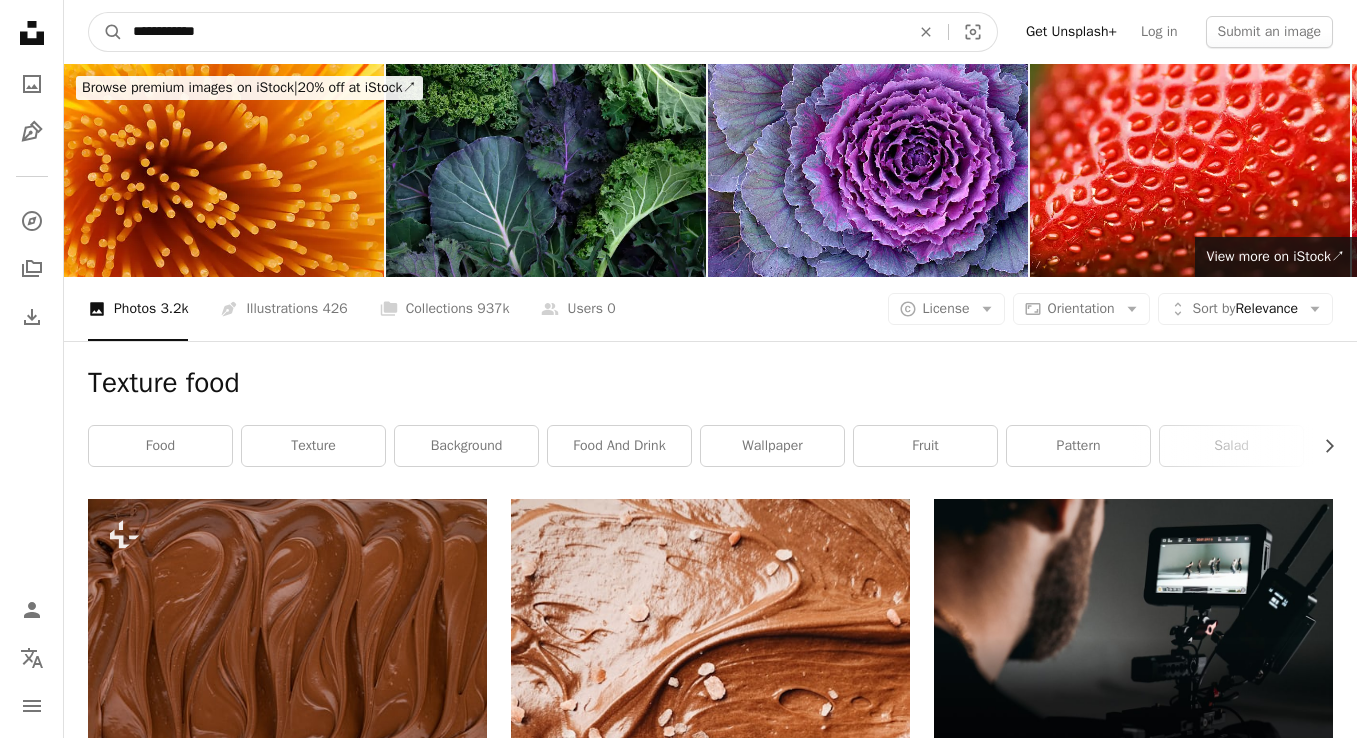 click on "**********" at bounding box center [513, 32] 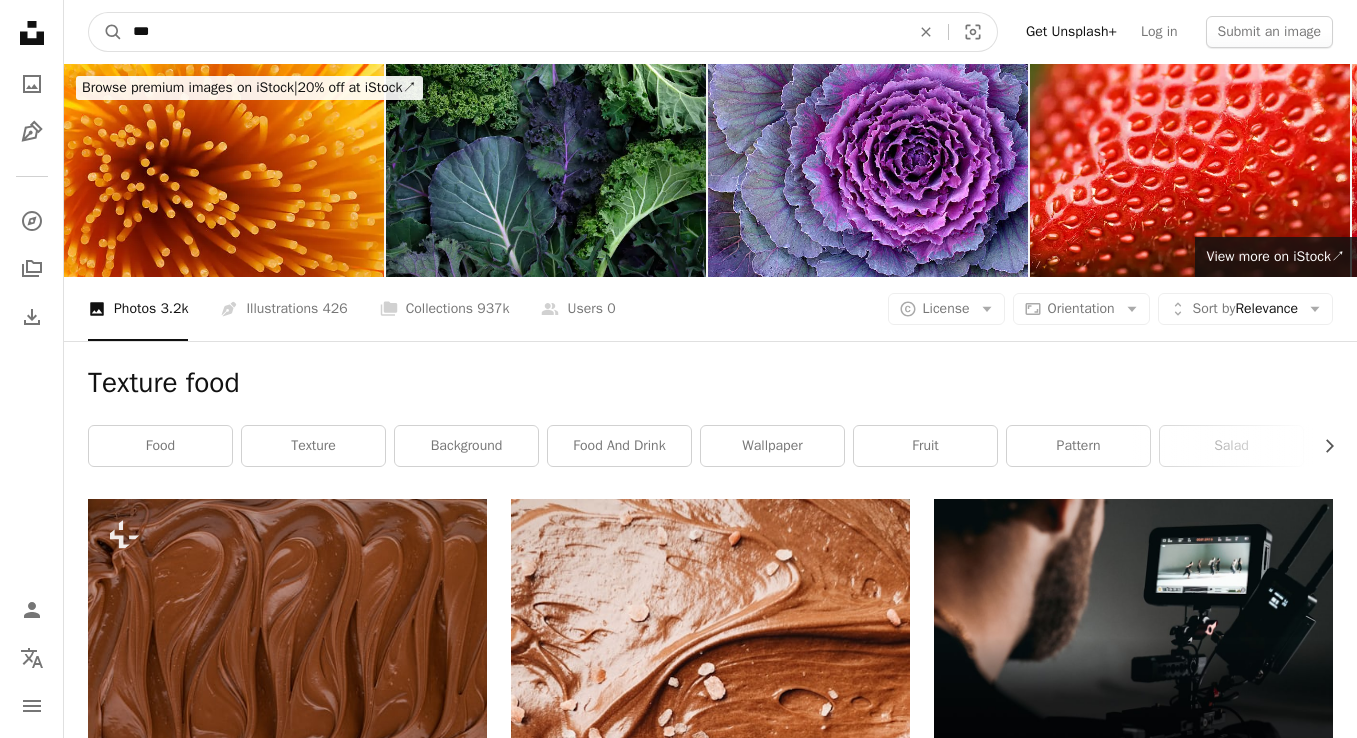 type on "****" 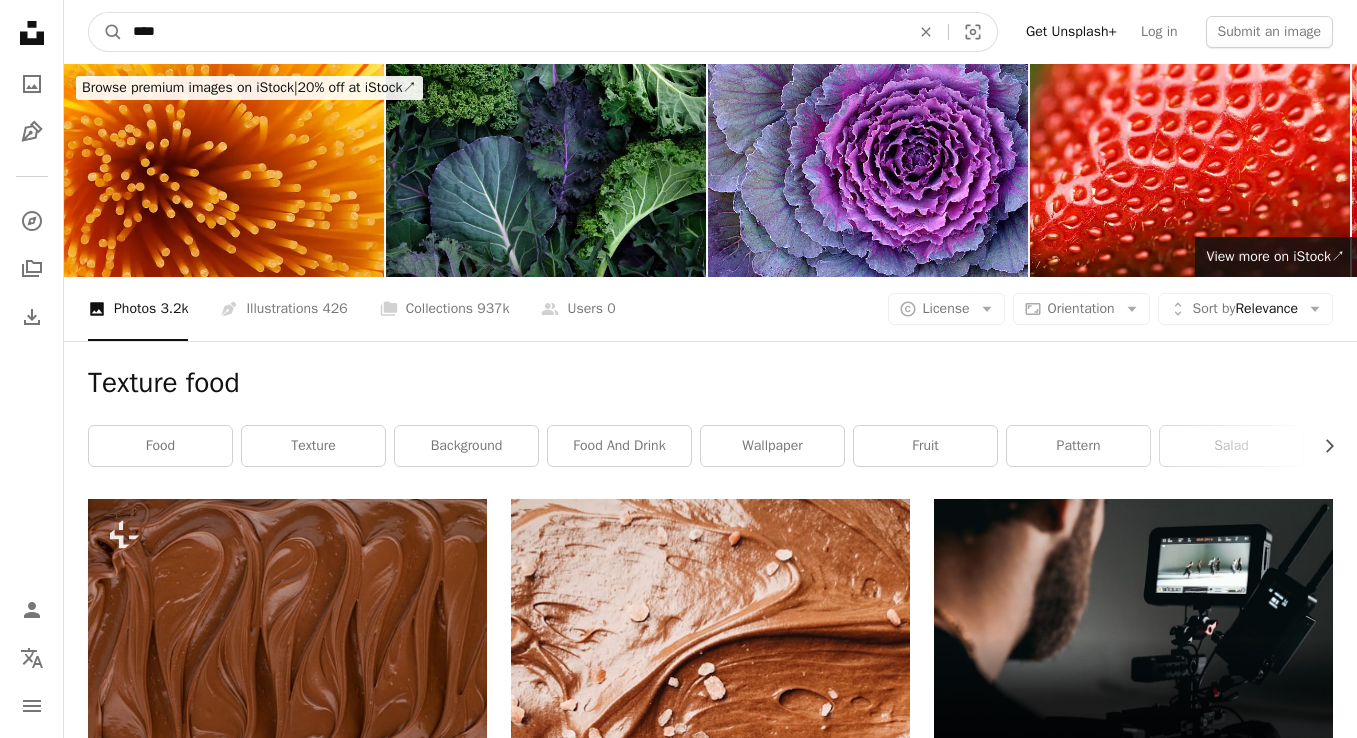 click on "A magnifying glass" at bounding box center (106, 32) 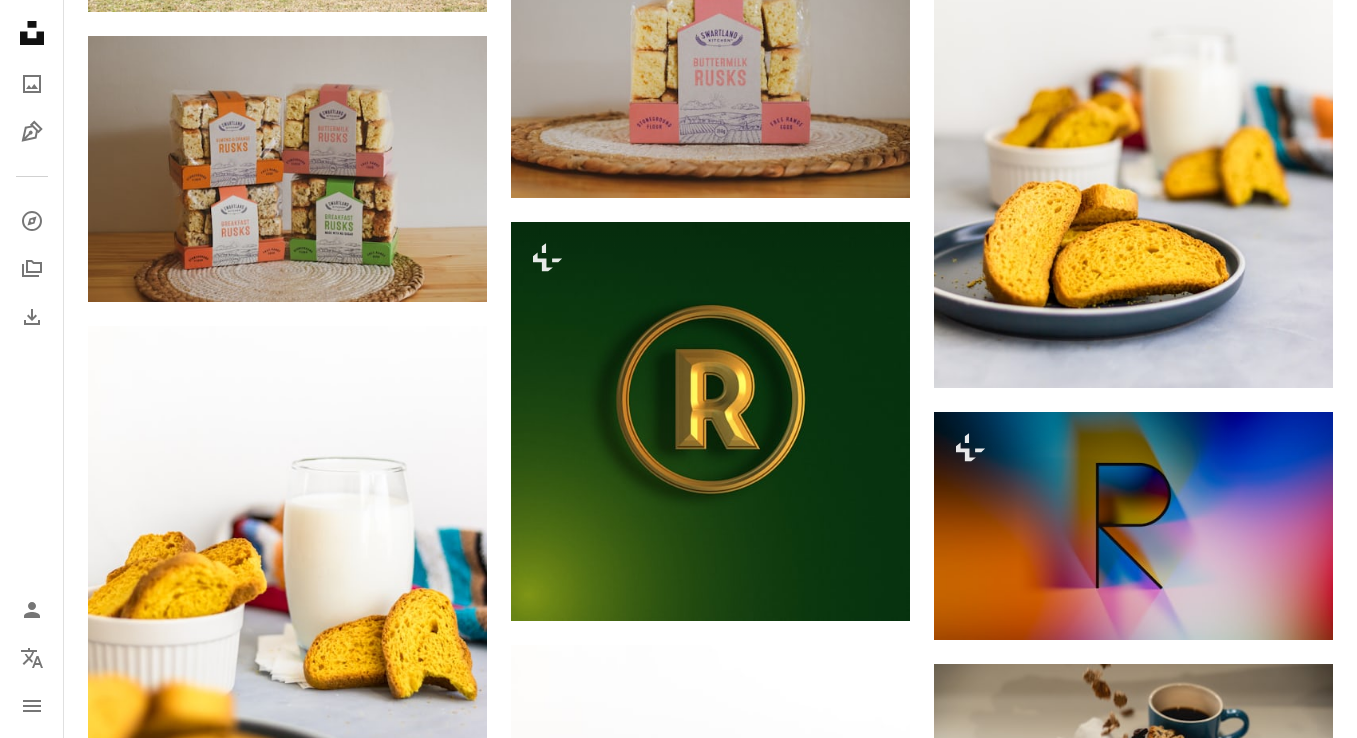 scroll, scrollTop: 0, scrollLeft: 0, axis: both 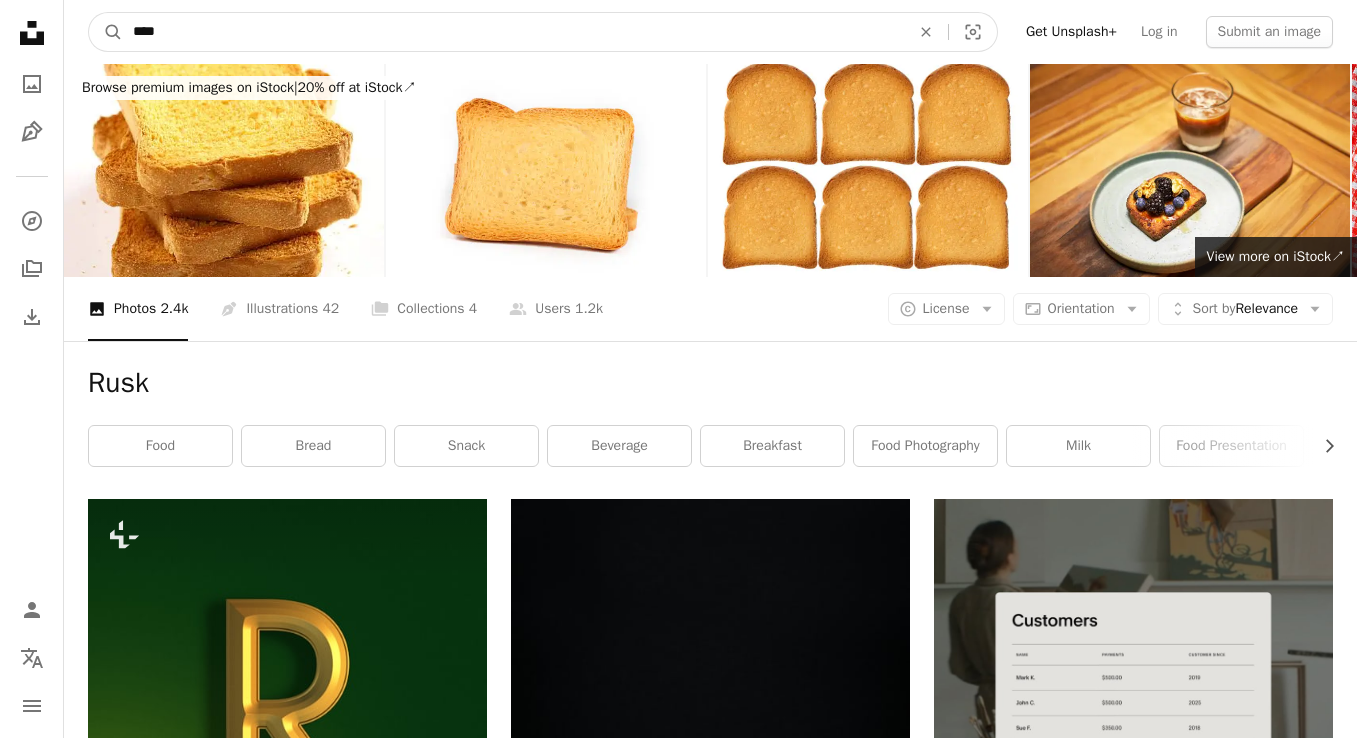 click on "****" at bounding box center [513, 32] 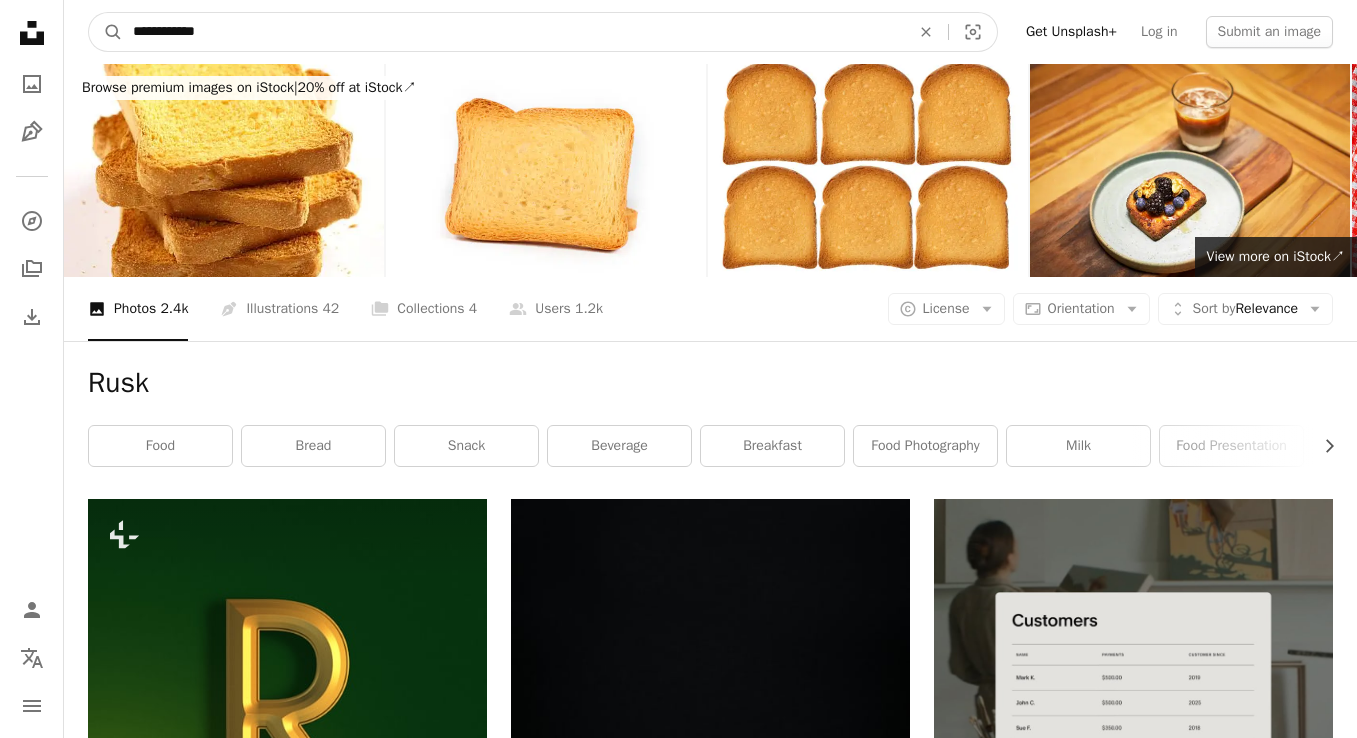 type on "**********" 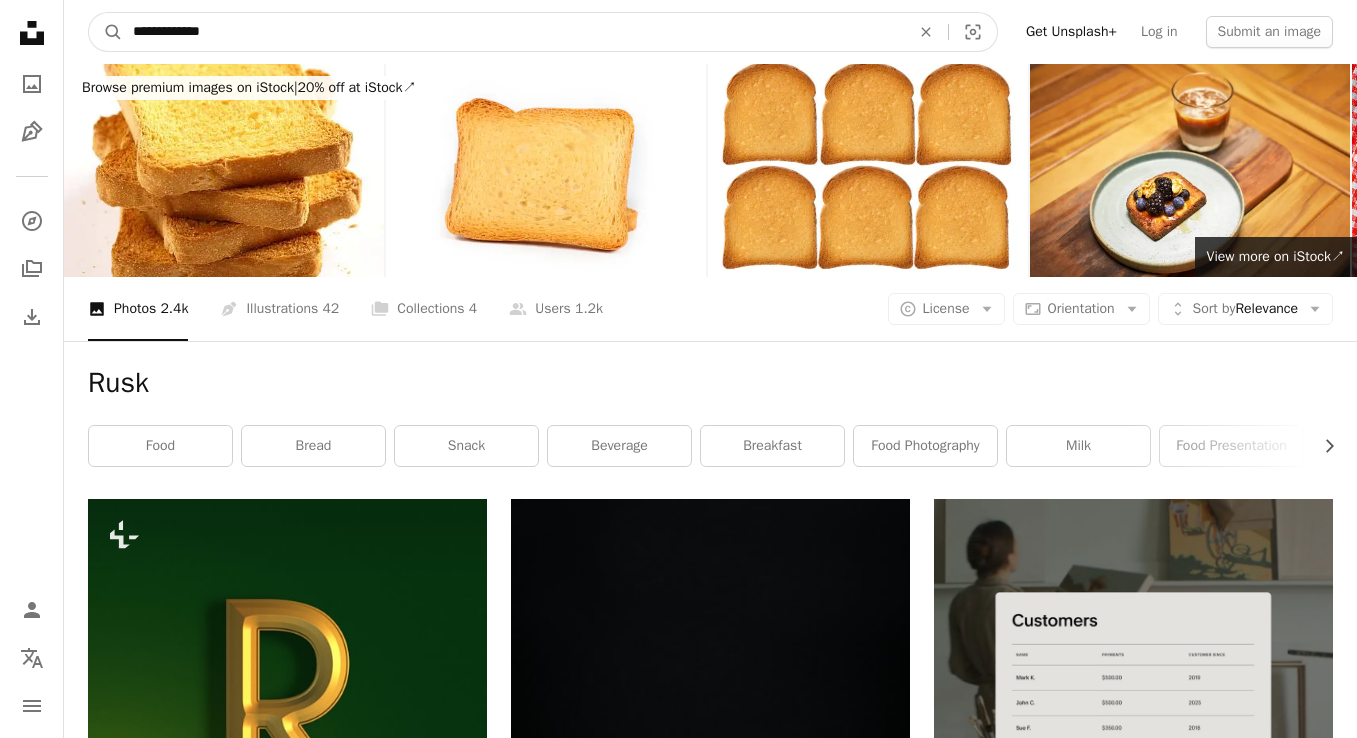 click on "A magnifying glass" at bounding box center (106, 32) 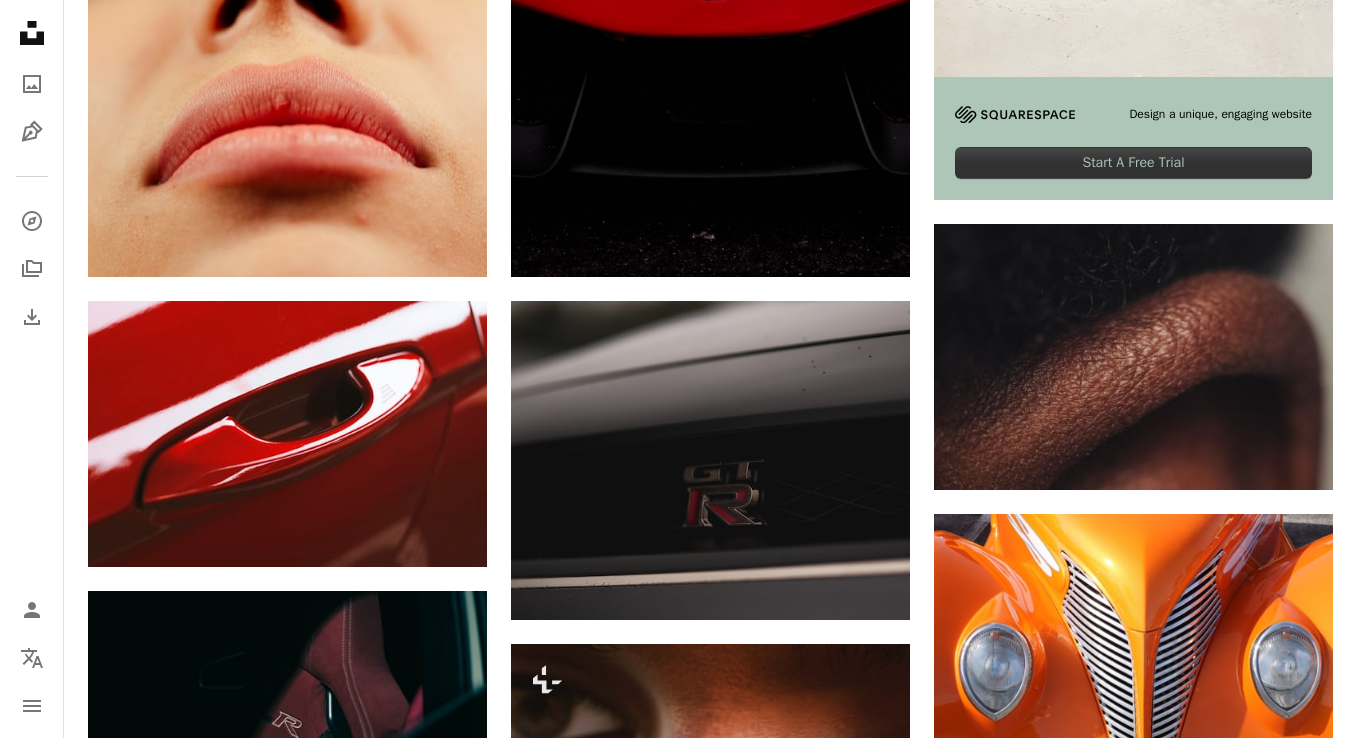 scroll, scrollTop: 0, scrollLeft: 0, axis: both 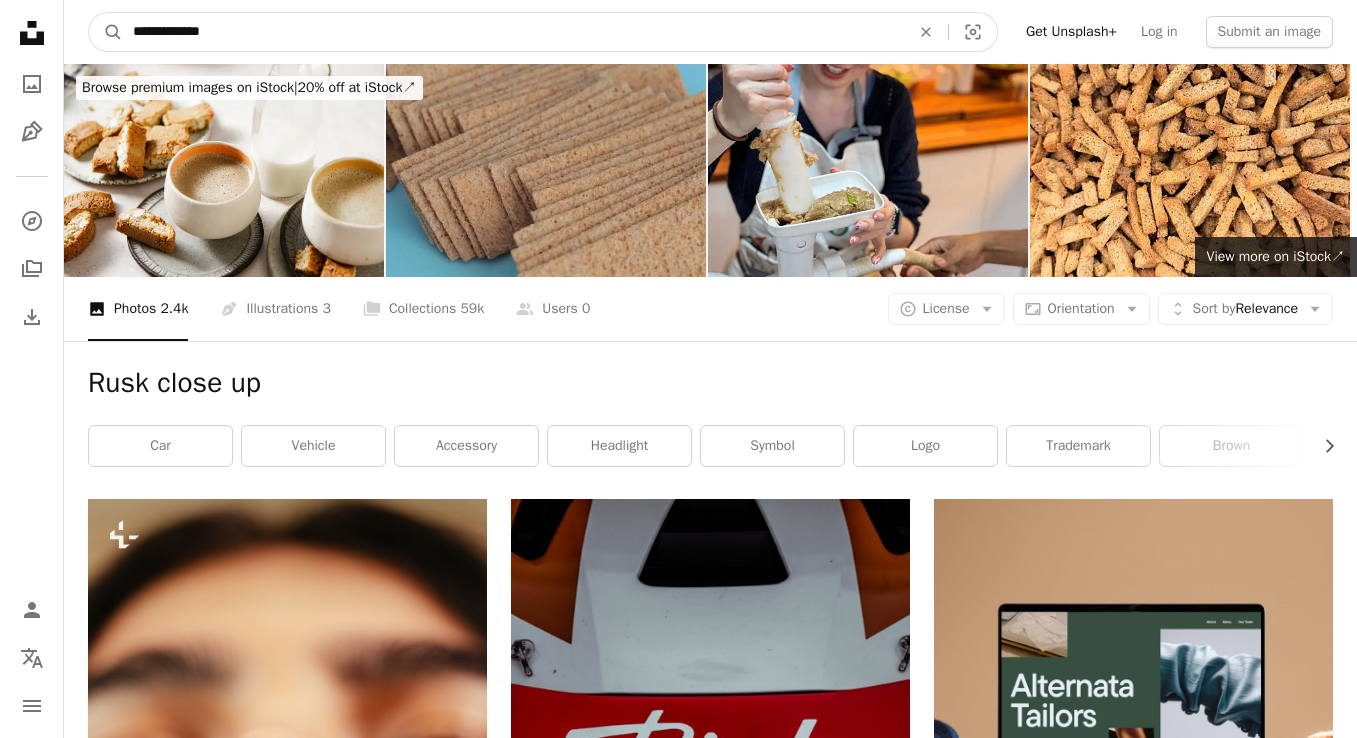 click on "**********" at bounding box center [513, 32] 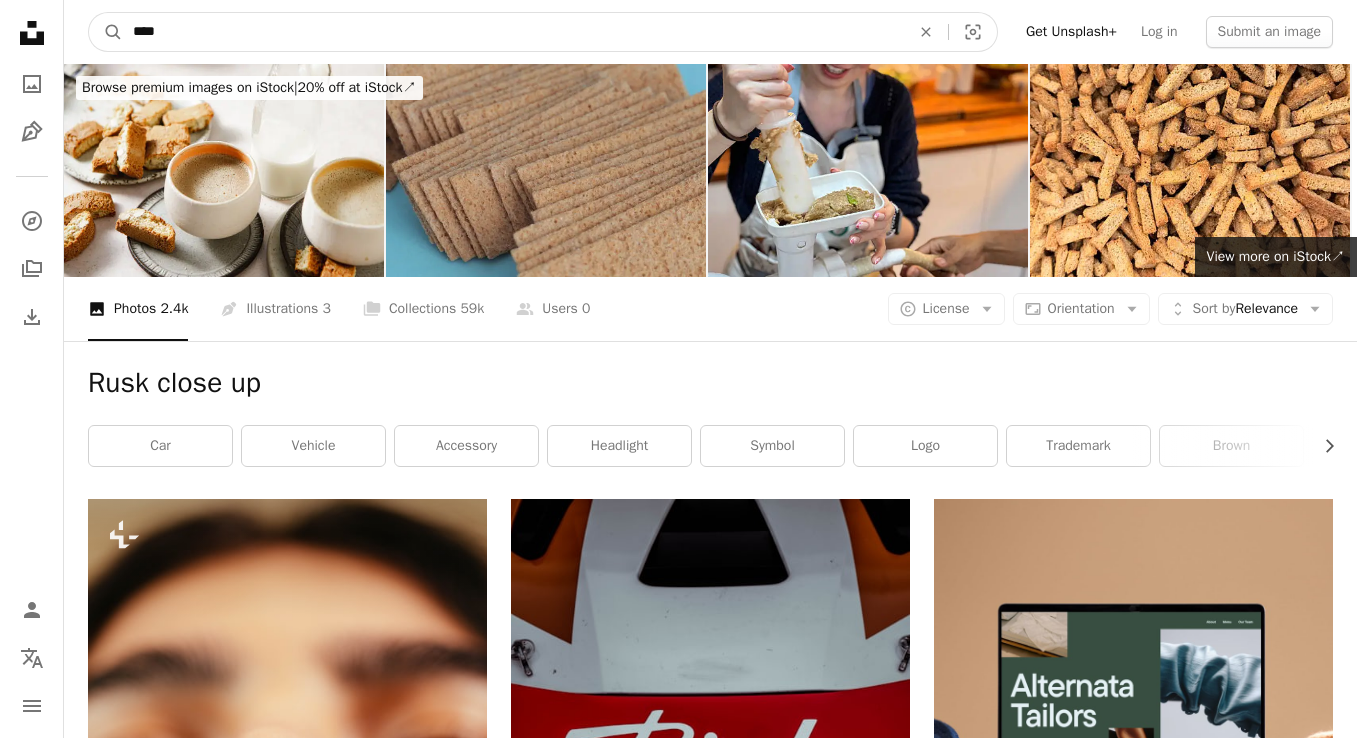 type on "*****" 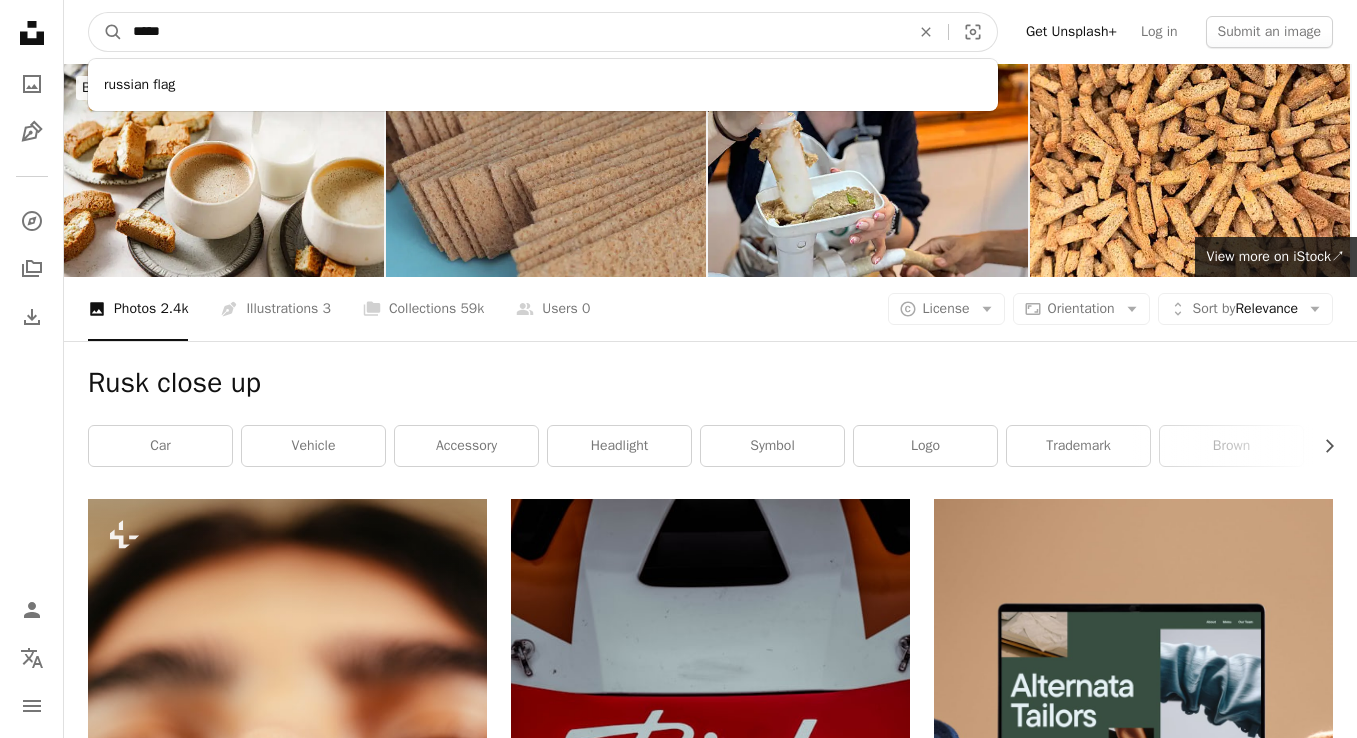click on "A magnifying glass" at bounding box center (106, 32) 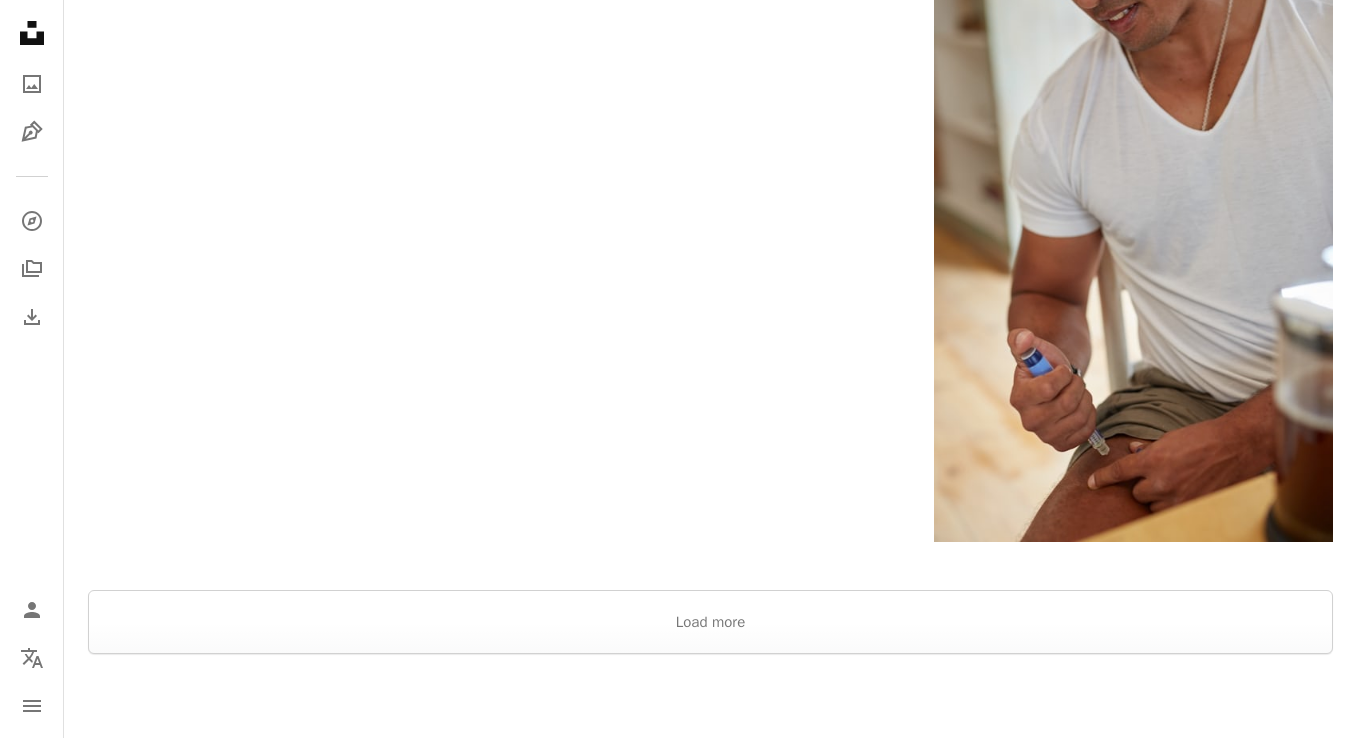 scroll, scrollTop: 3595, scrollLeft: 0, axis: vertical 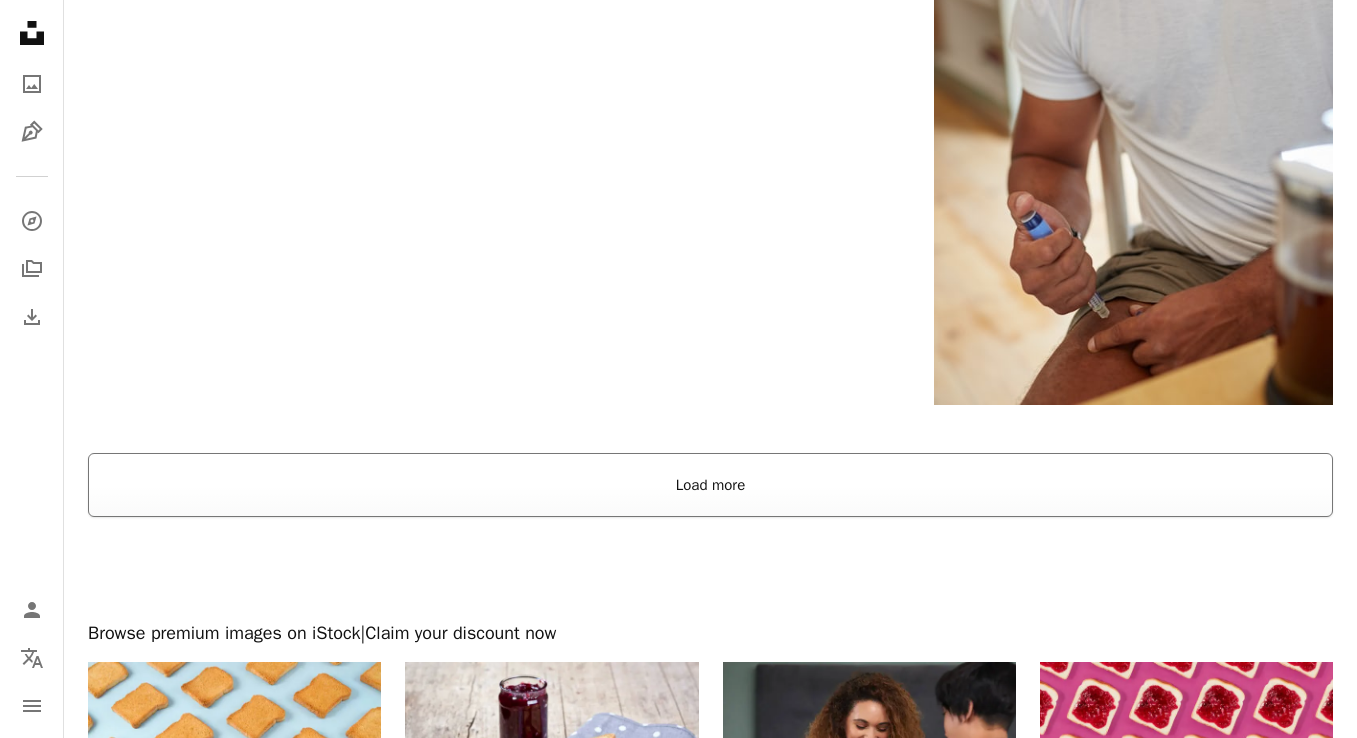 click on "Load more" at bounding box center [710, 485] 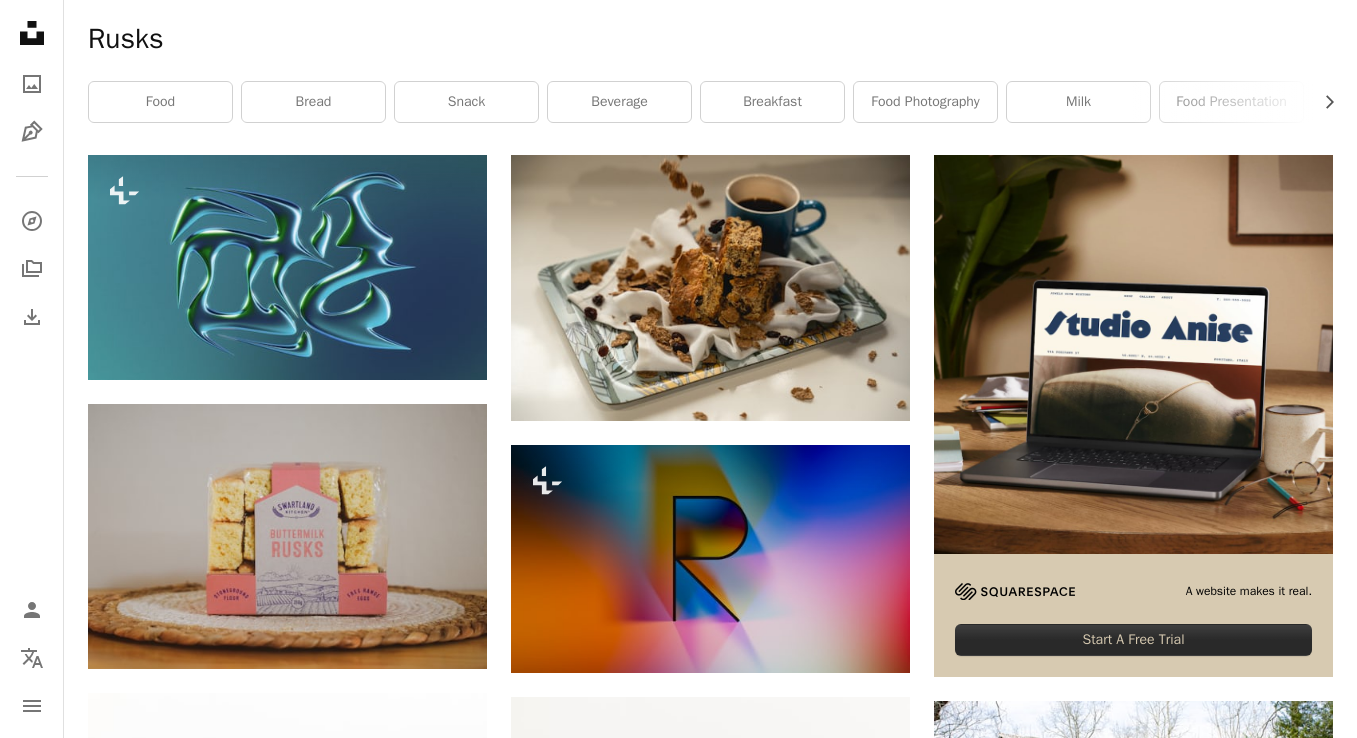 scroll, scrollTop: 224, scrollLeft: 0, axis: vertical 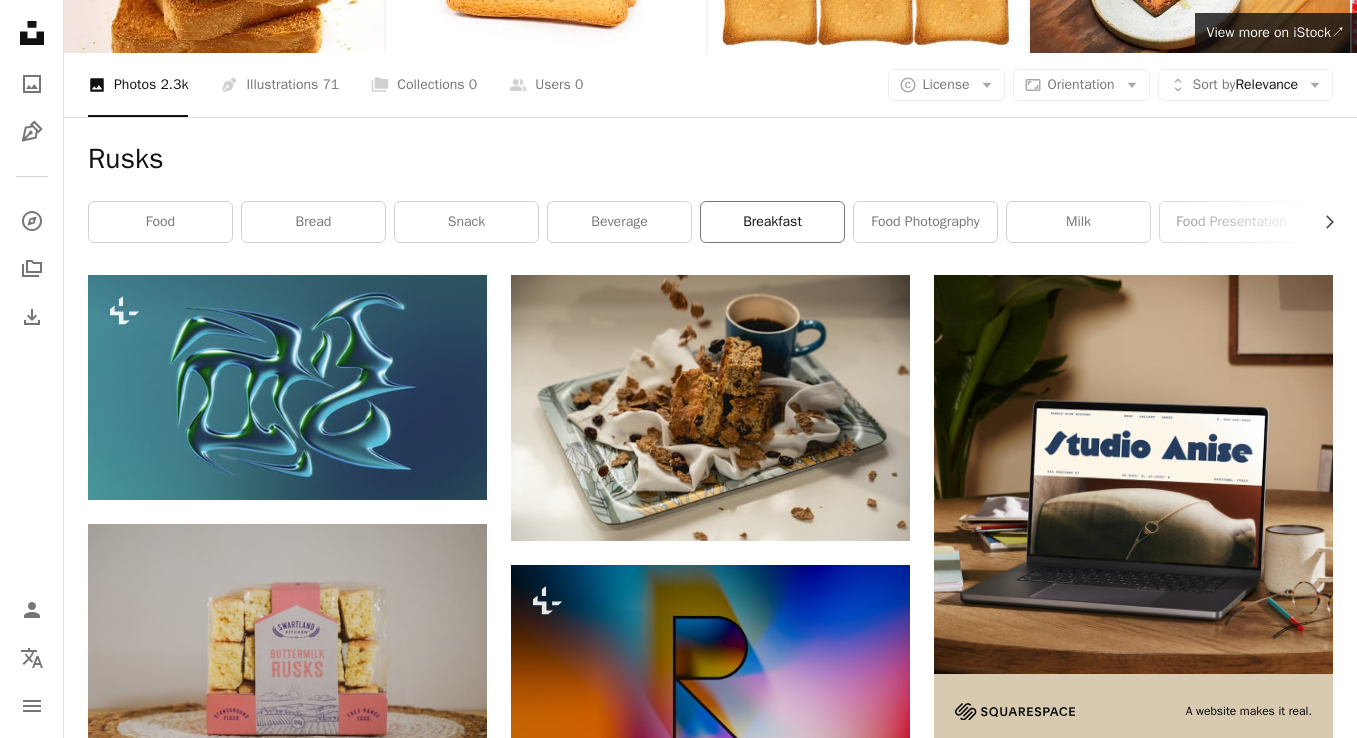 click on "breakfast" at bounding box center (772, 222) 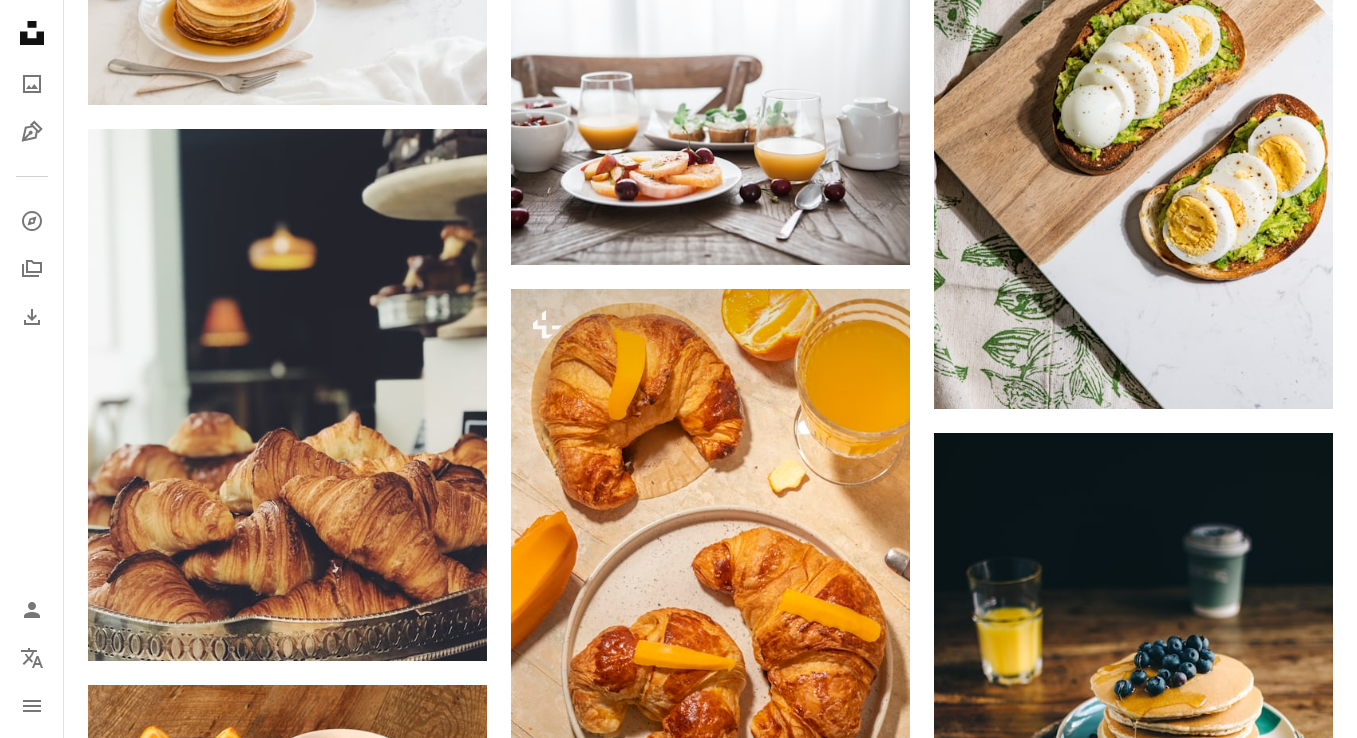 scroll, scrollTop: 0, scrollLeft: 0, axis: both 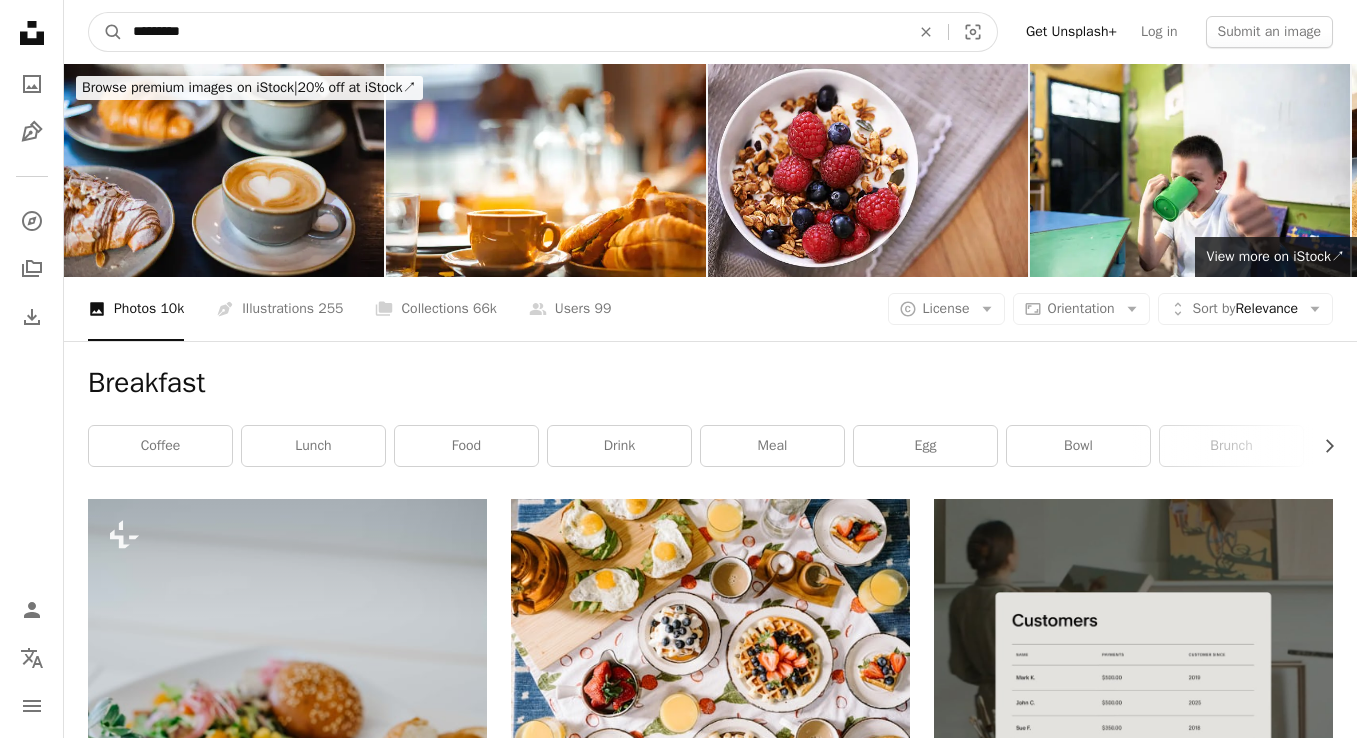 click on "*********" at bounding box center (513, 32) 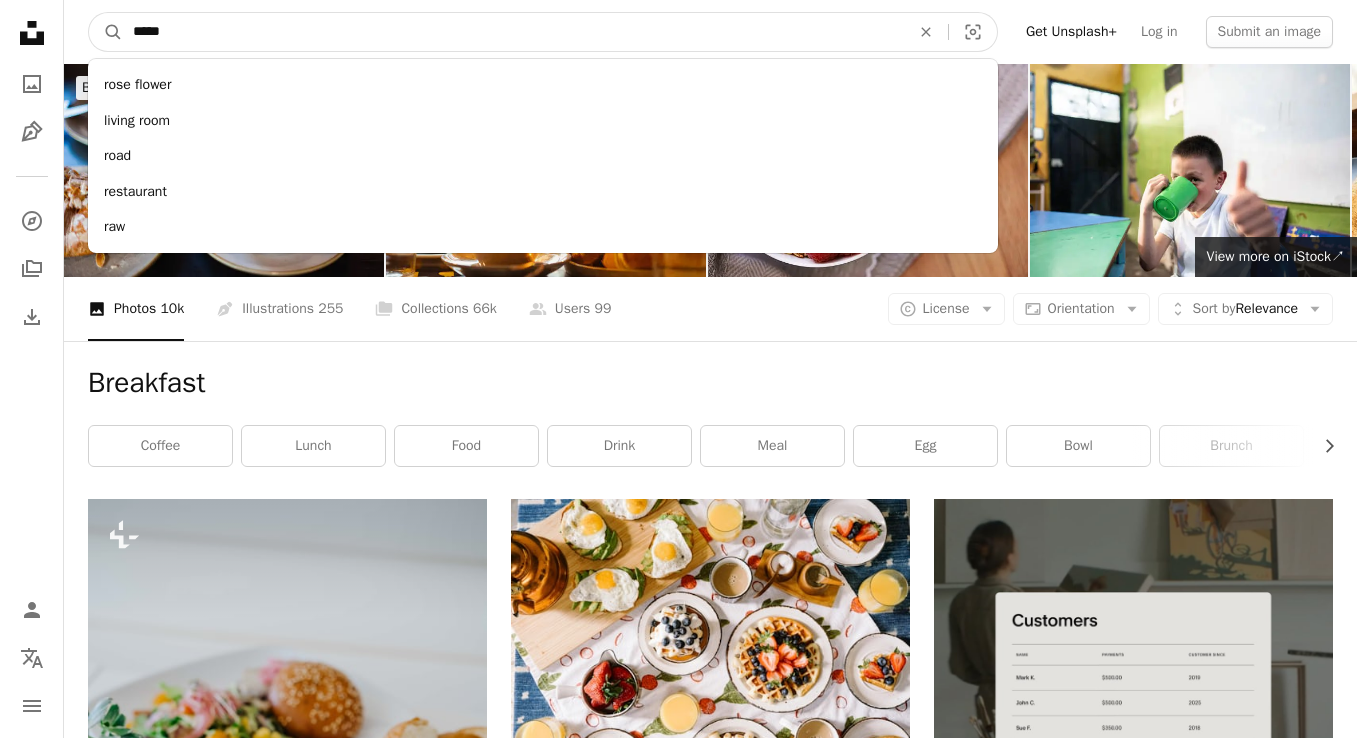 type on "*****" 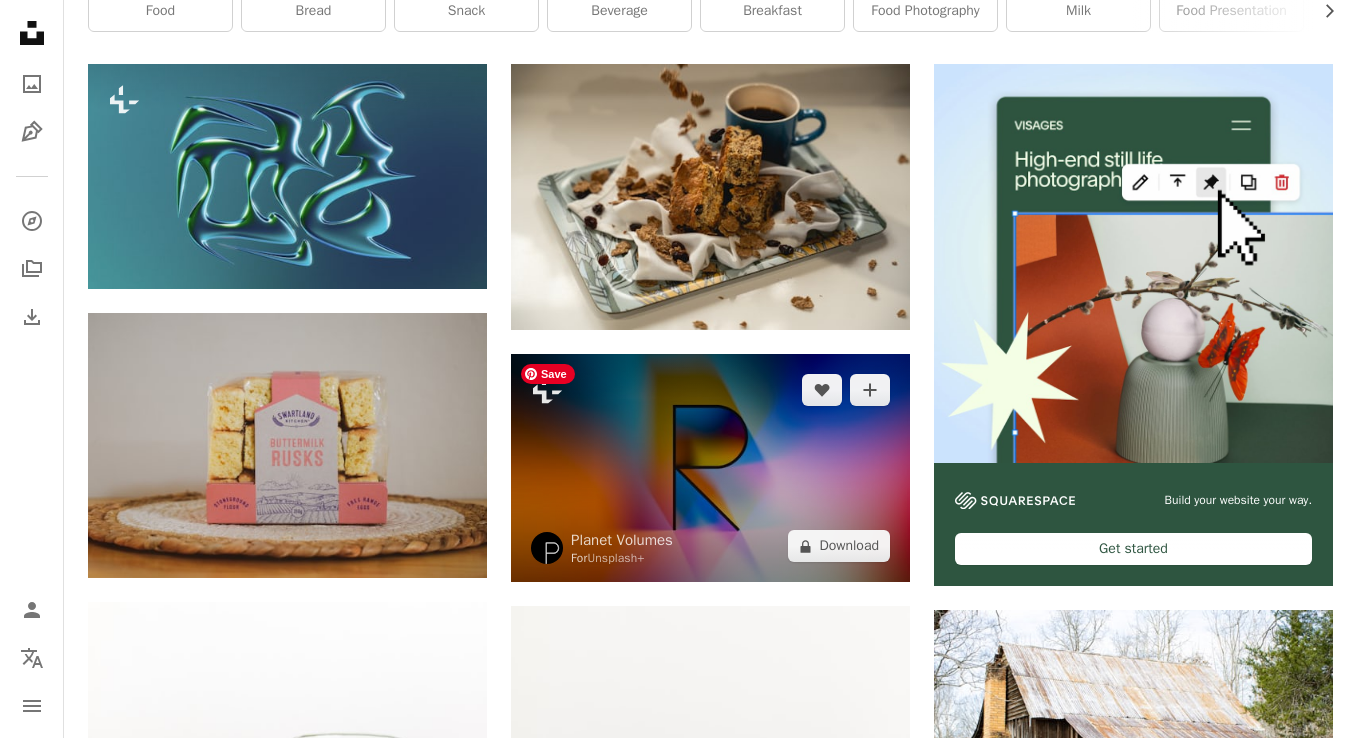 scroll, scrollTop: 490, scrollLeft: 0, axis: vertical 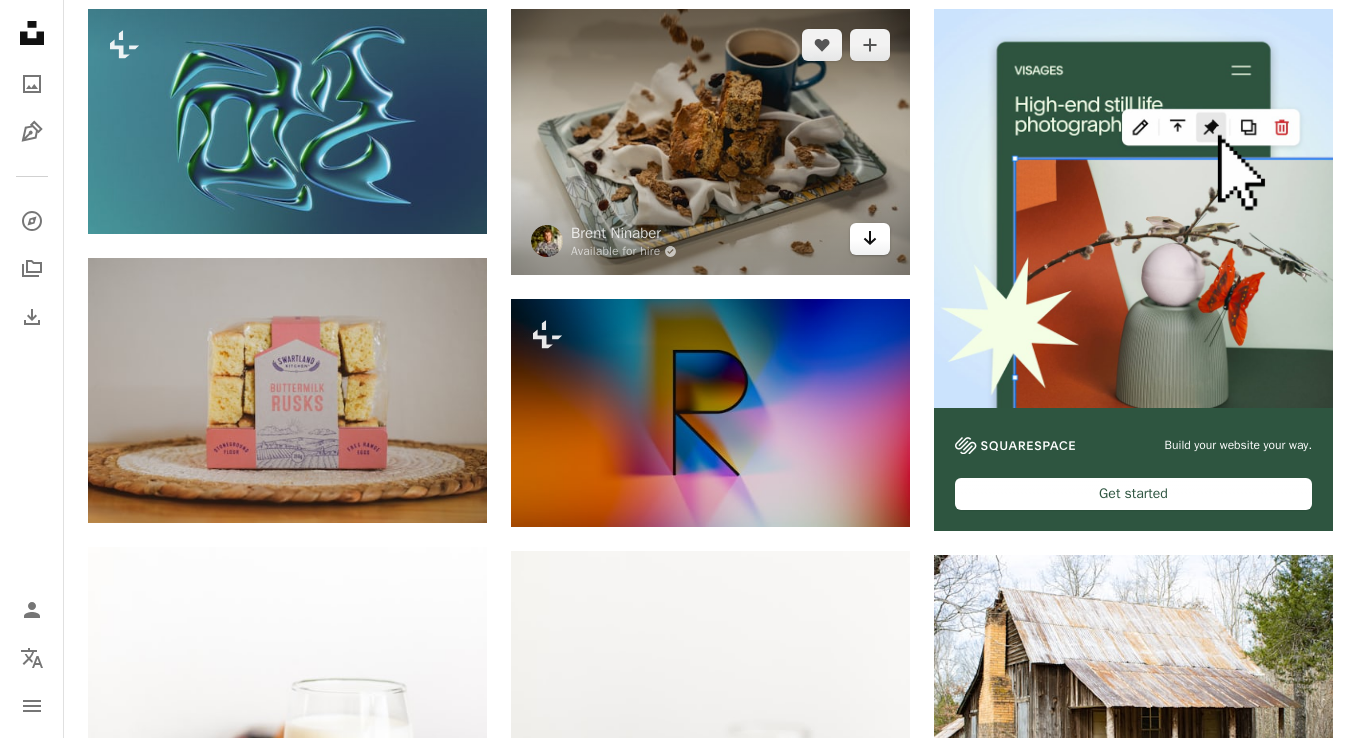 click on "Arrow pointing down" at bounding box center [870, 239] 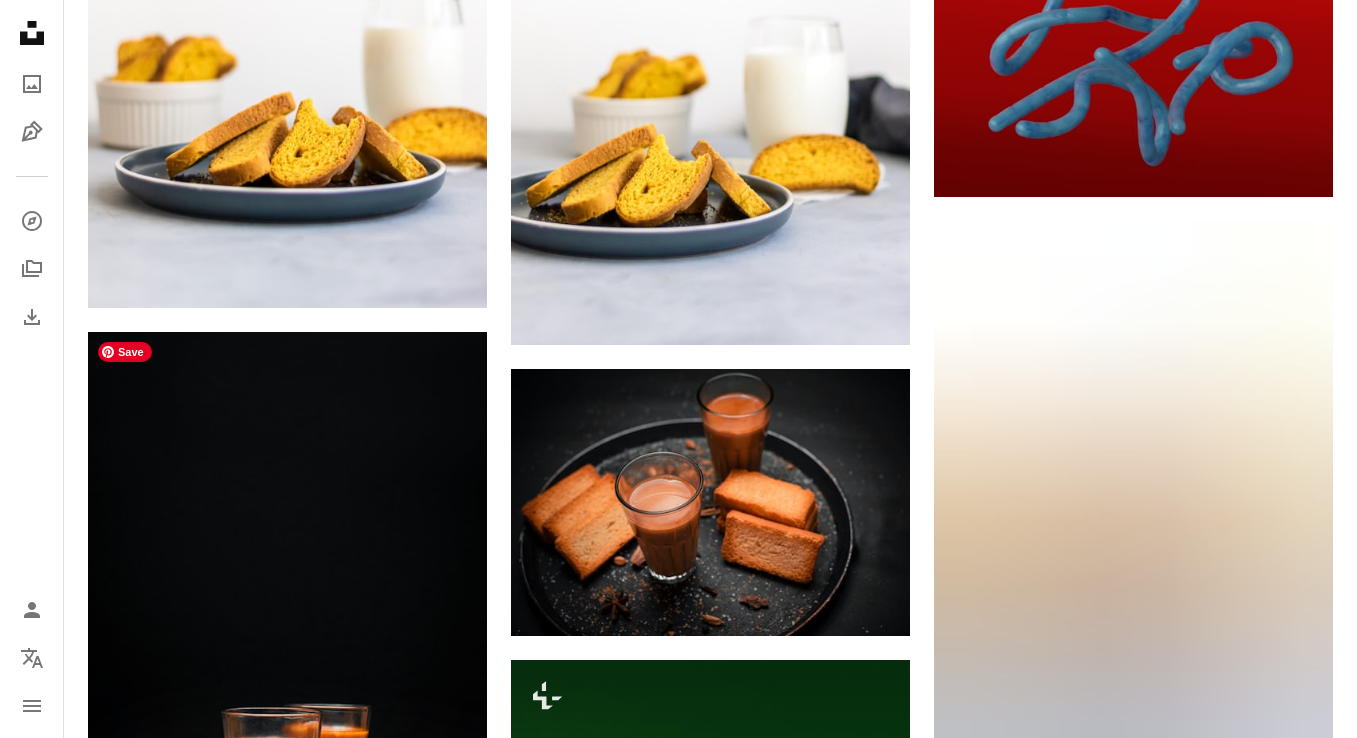 scroll, scrollTop: 1815, scrollLeft: 0, axis: vertical 